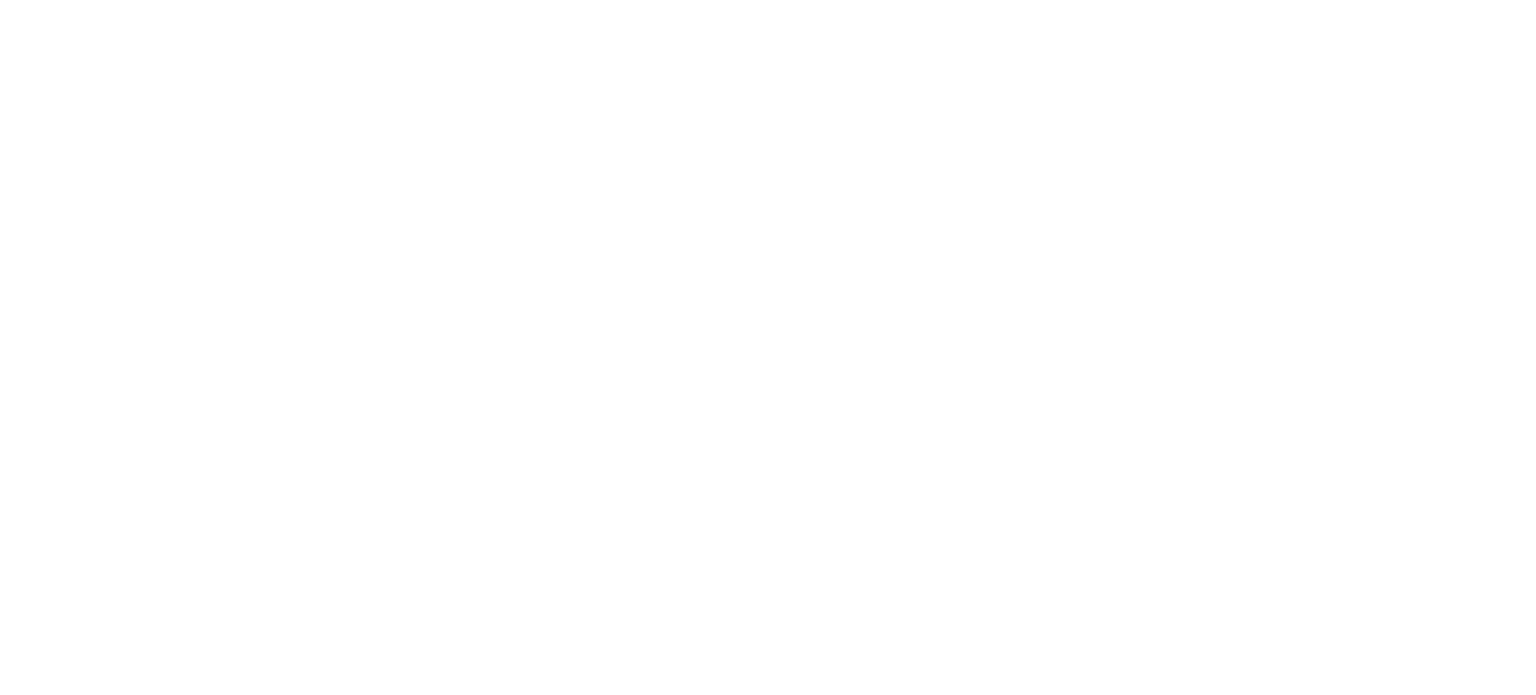 scroll, scrollTop: 0, scrollLeft: 0, axis: both 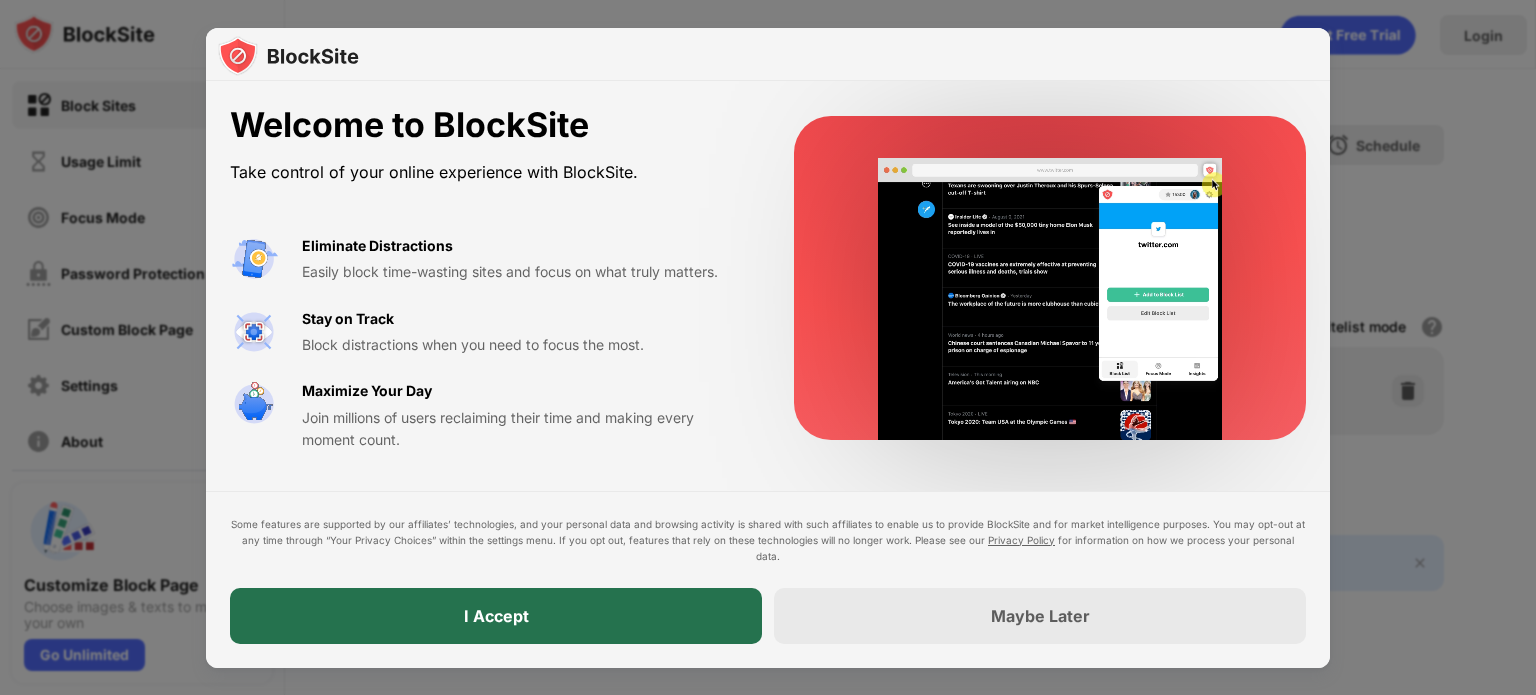 click on "I Accept" at bounding box center [496, 616] 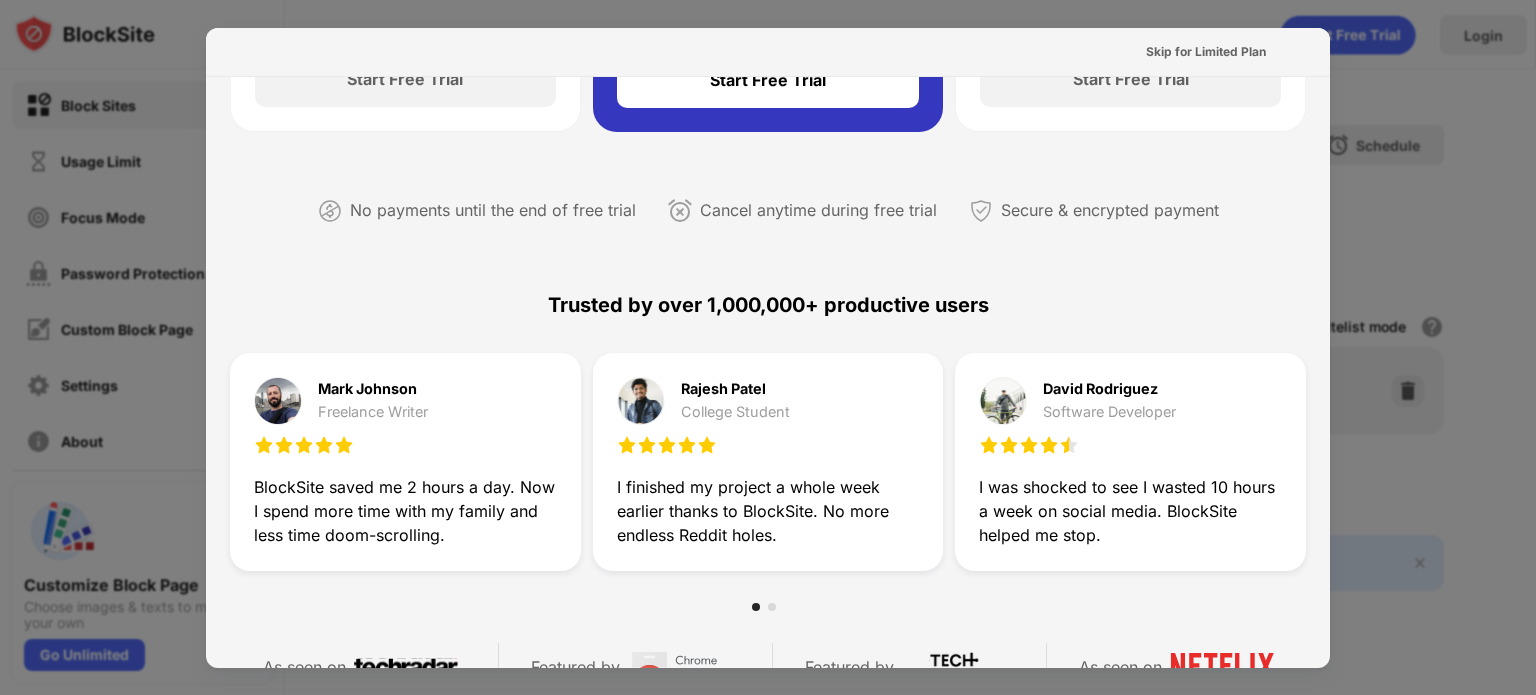 scroll, scrollTop: 0, scrollLeft: 0, axis: both 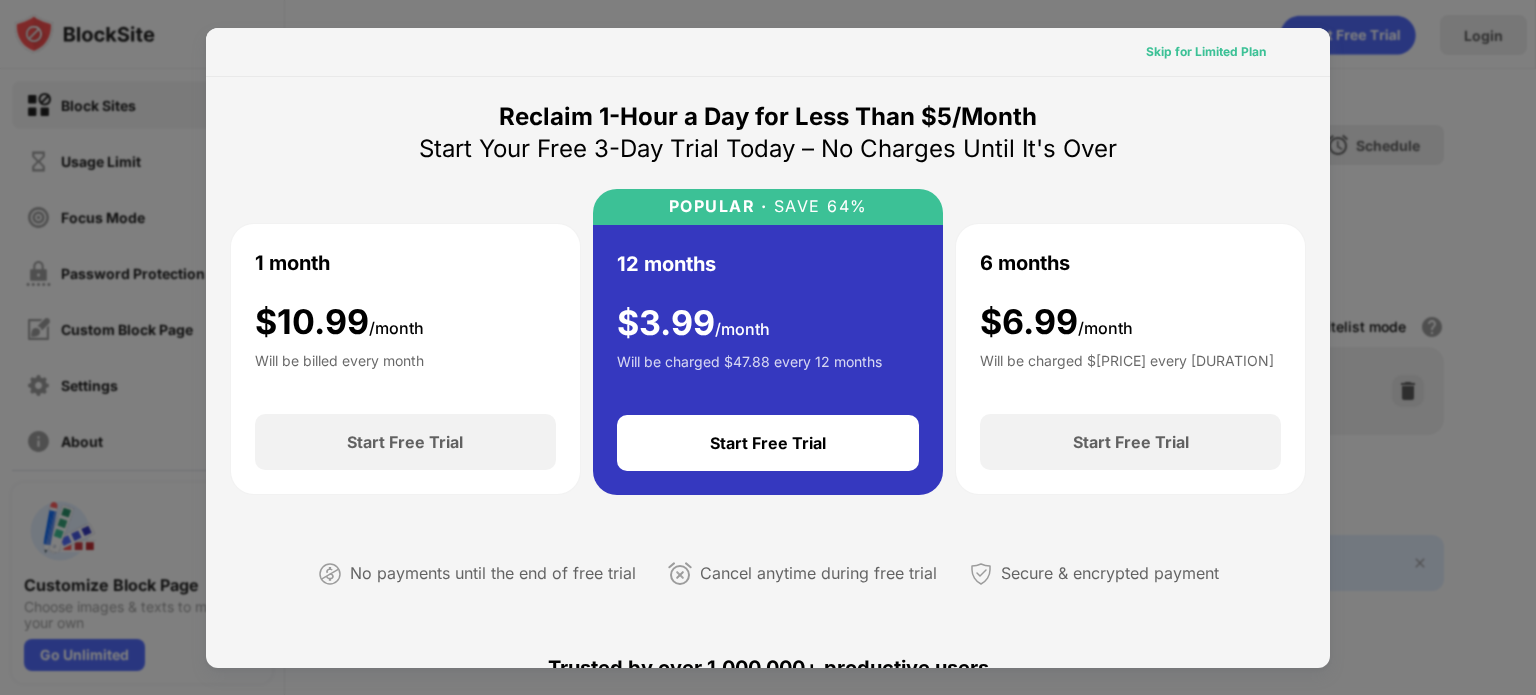 click on "Skip for Limited Plan" at bounding box center [1206, 52] 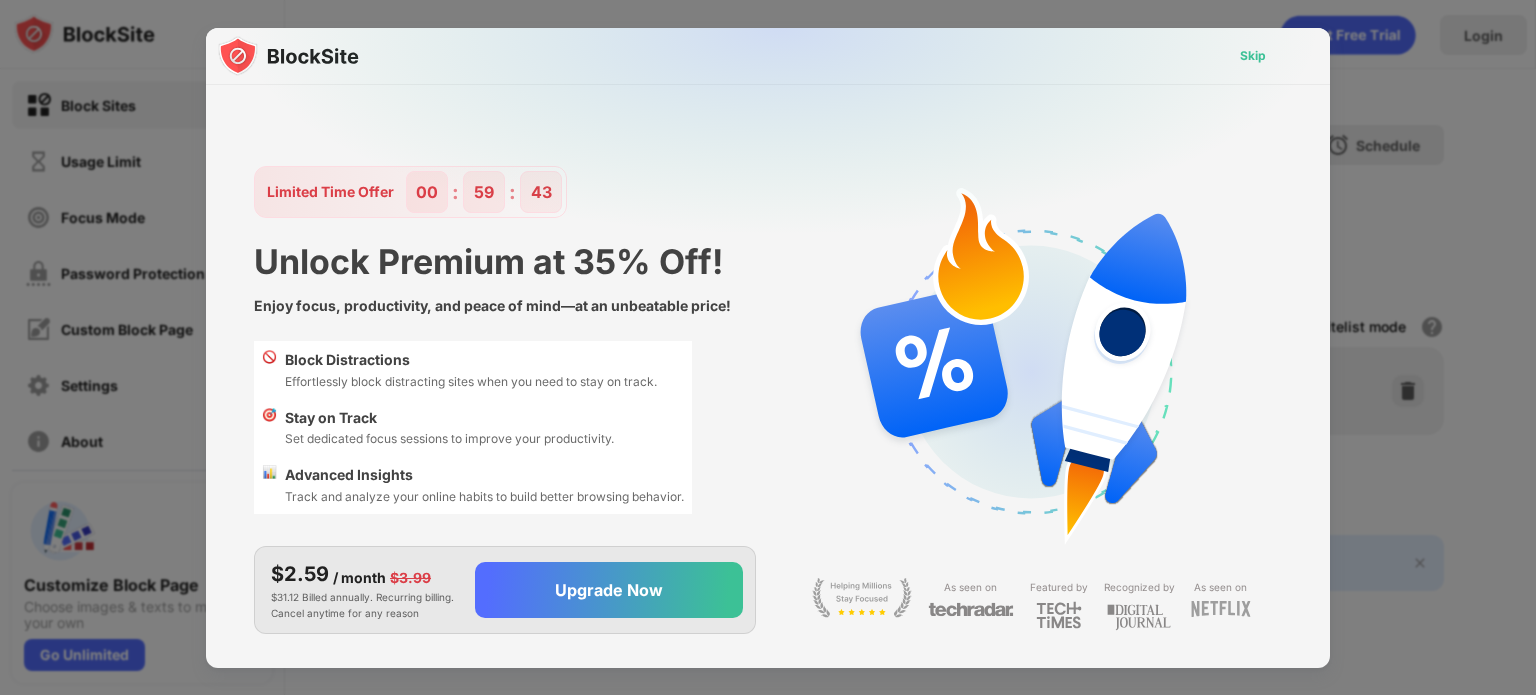 click on "Skip" at bounding box center (1253, 56) 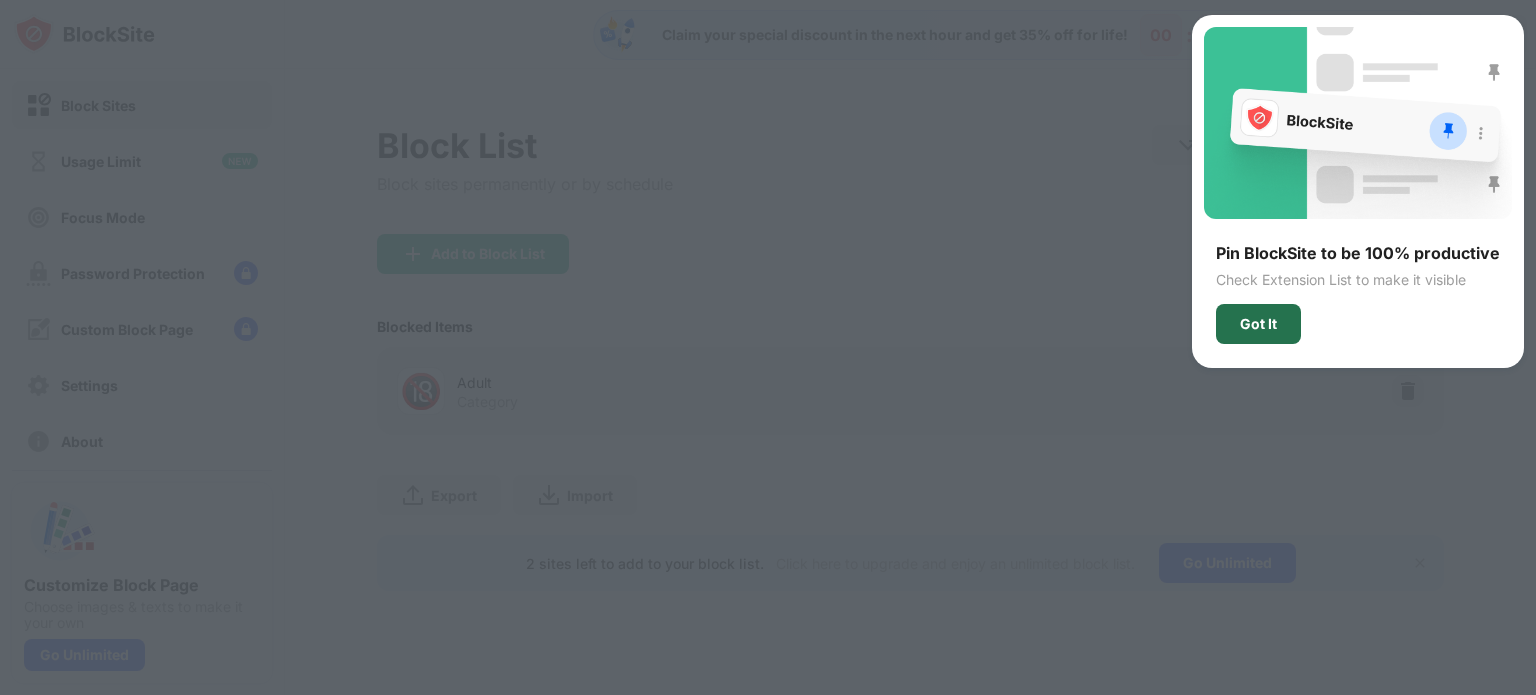 click on "Got It" at bounding box center (1258, 324) 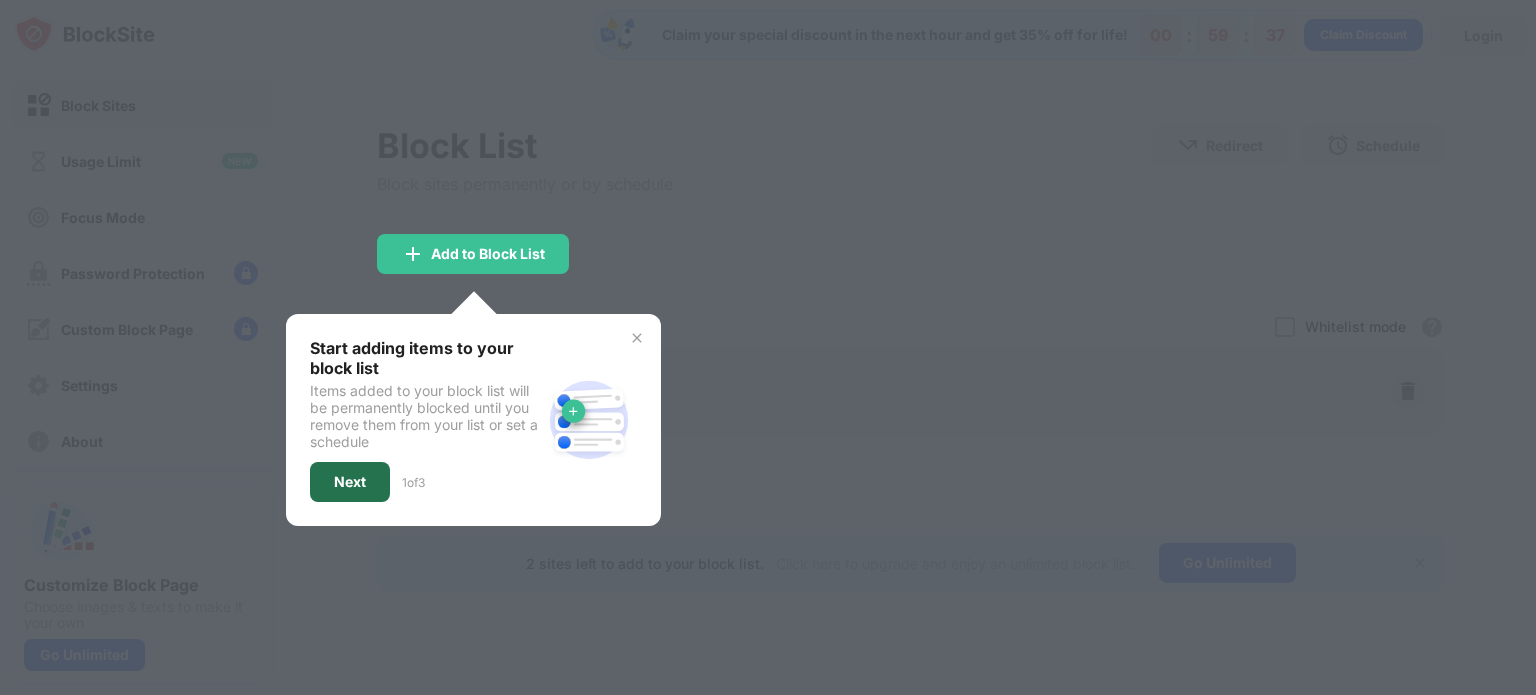 click on "Next" at bounding box center [350, 482] 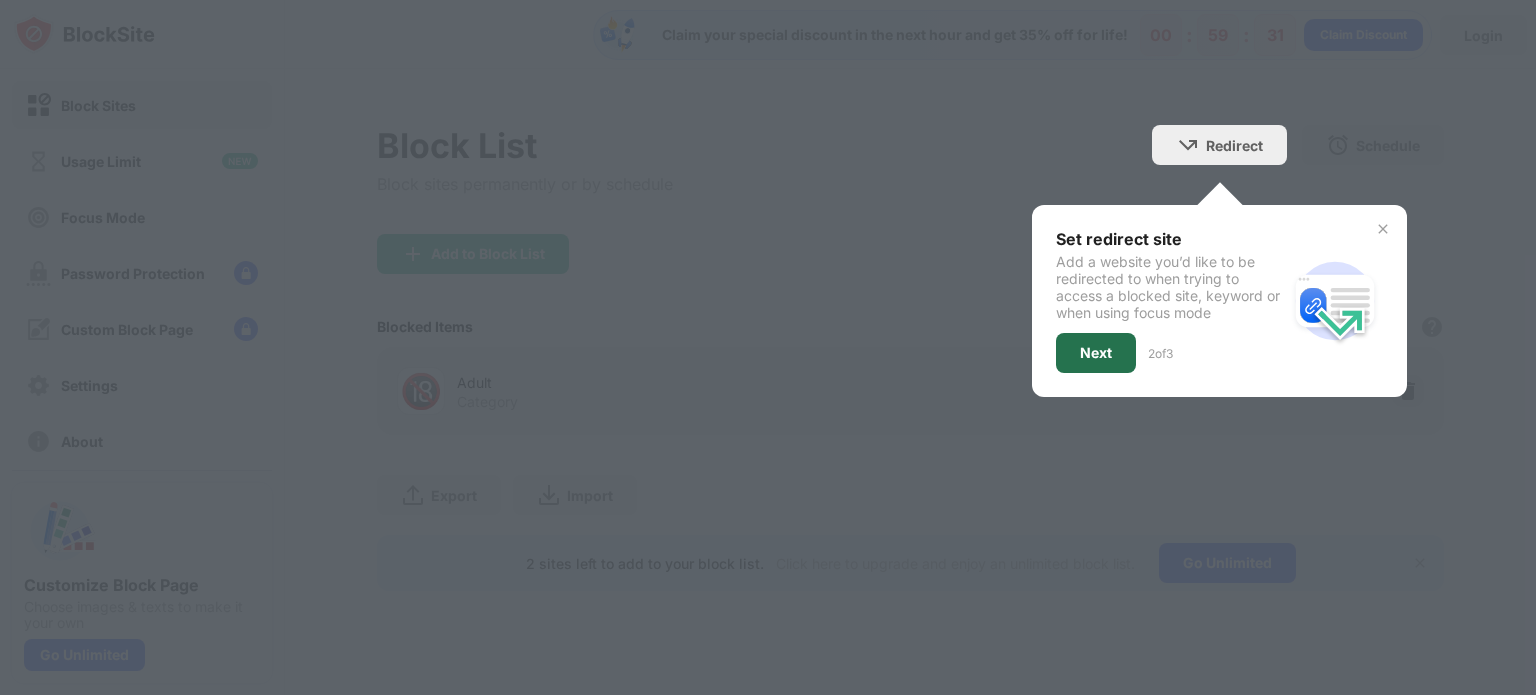 click on "Next" at bounding box center (1096, 353) 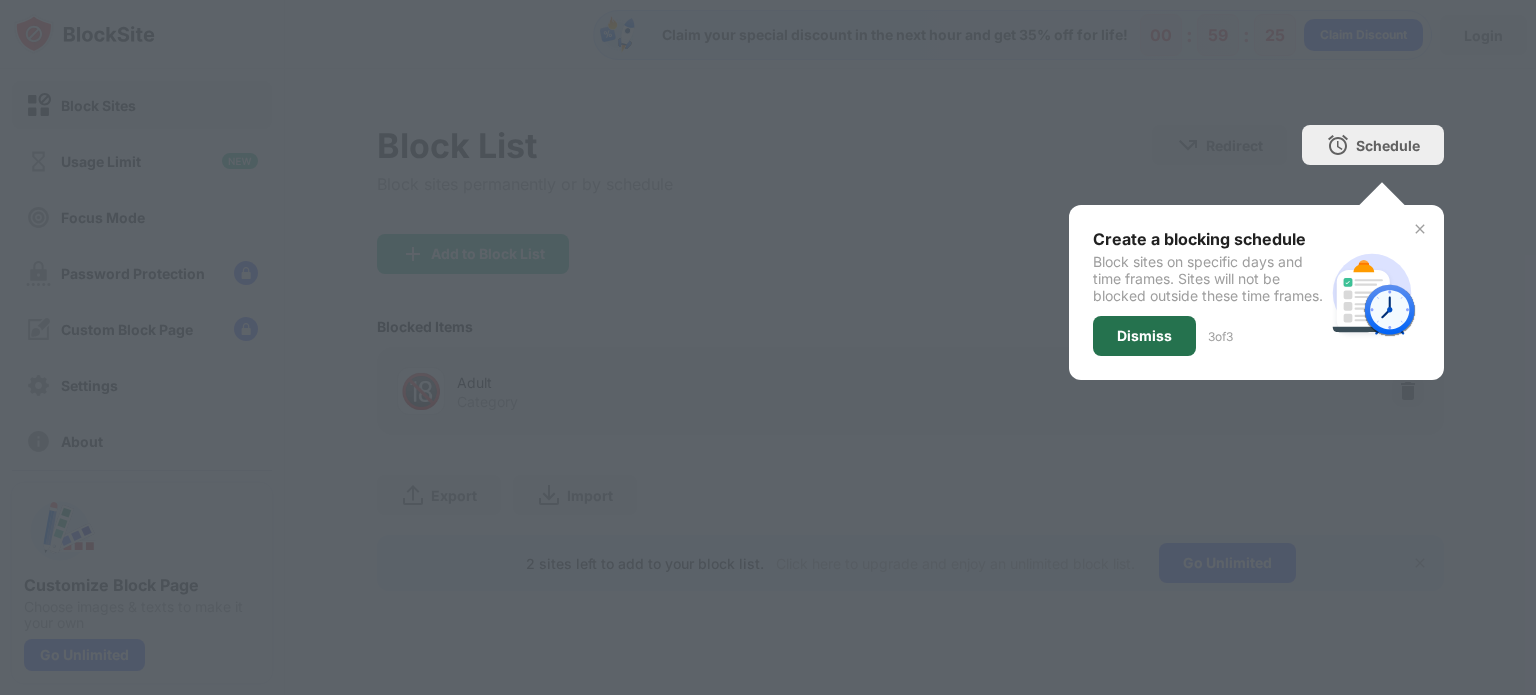 click on "Dismiss" at bounding box center (1144, 336) 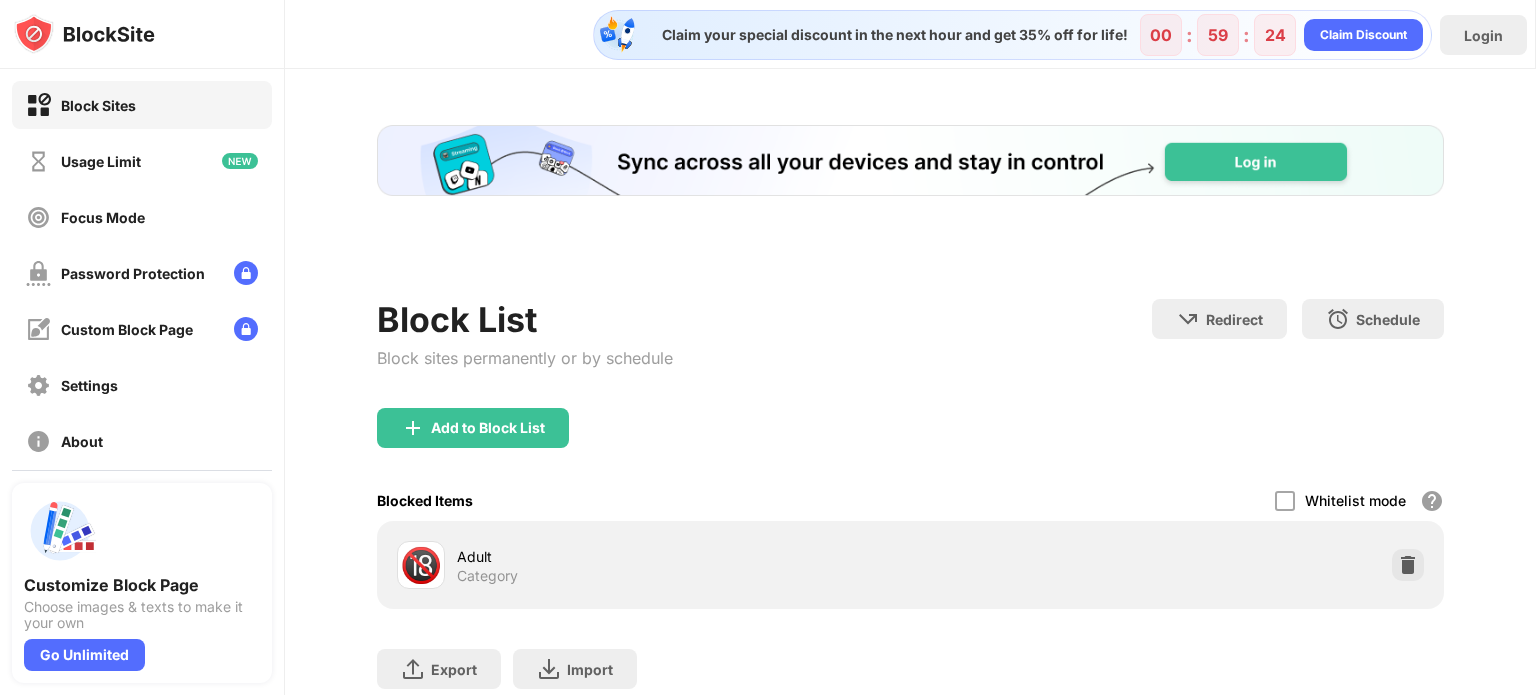 scroll, scrollTop: 0, scrollLeft: 0, axis: both 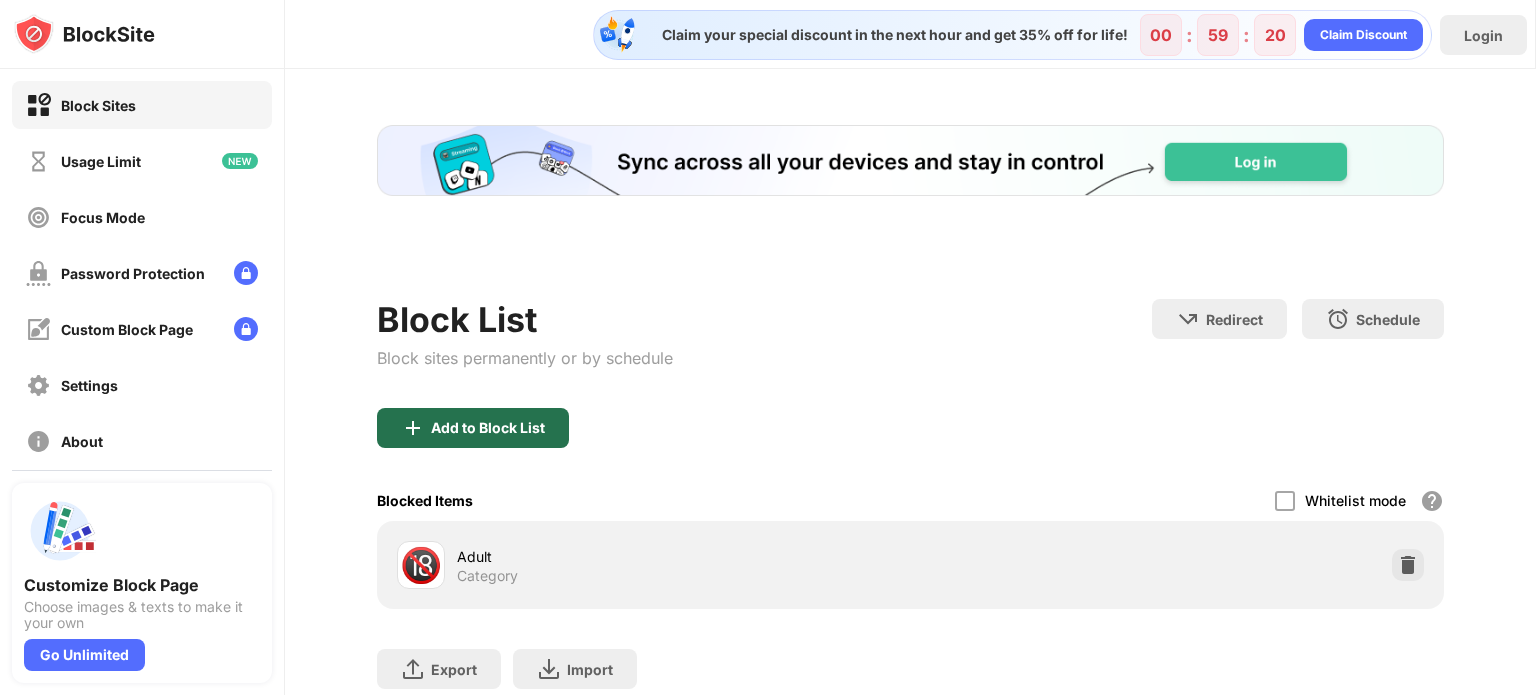 click on "Add to Block List" at bounding box center [473, 428] 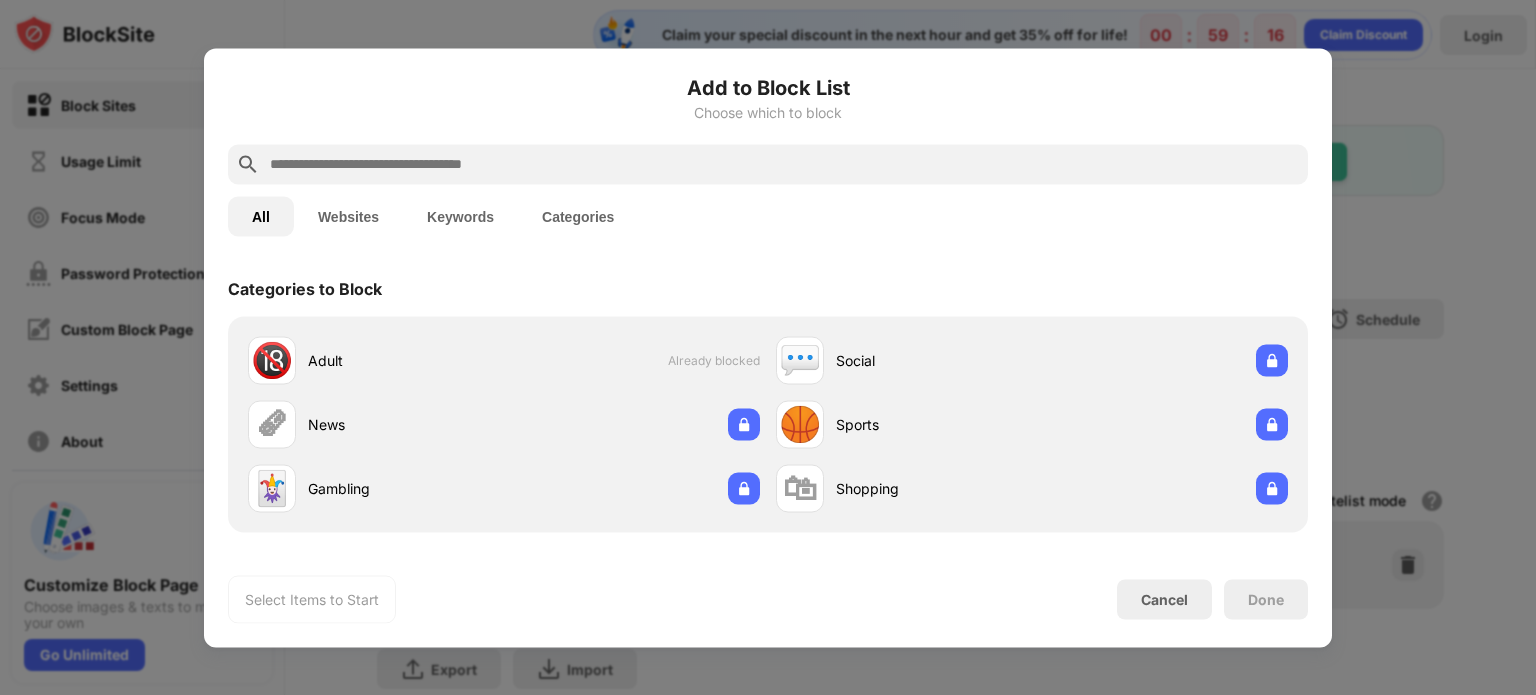 click at bounding box center [784, 164] 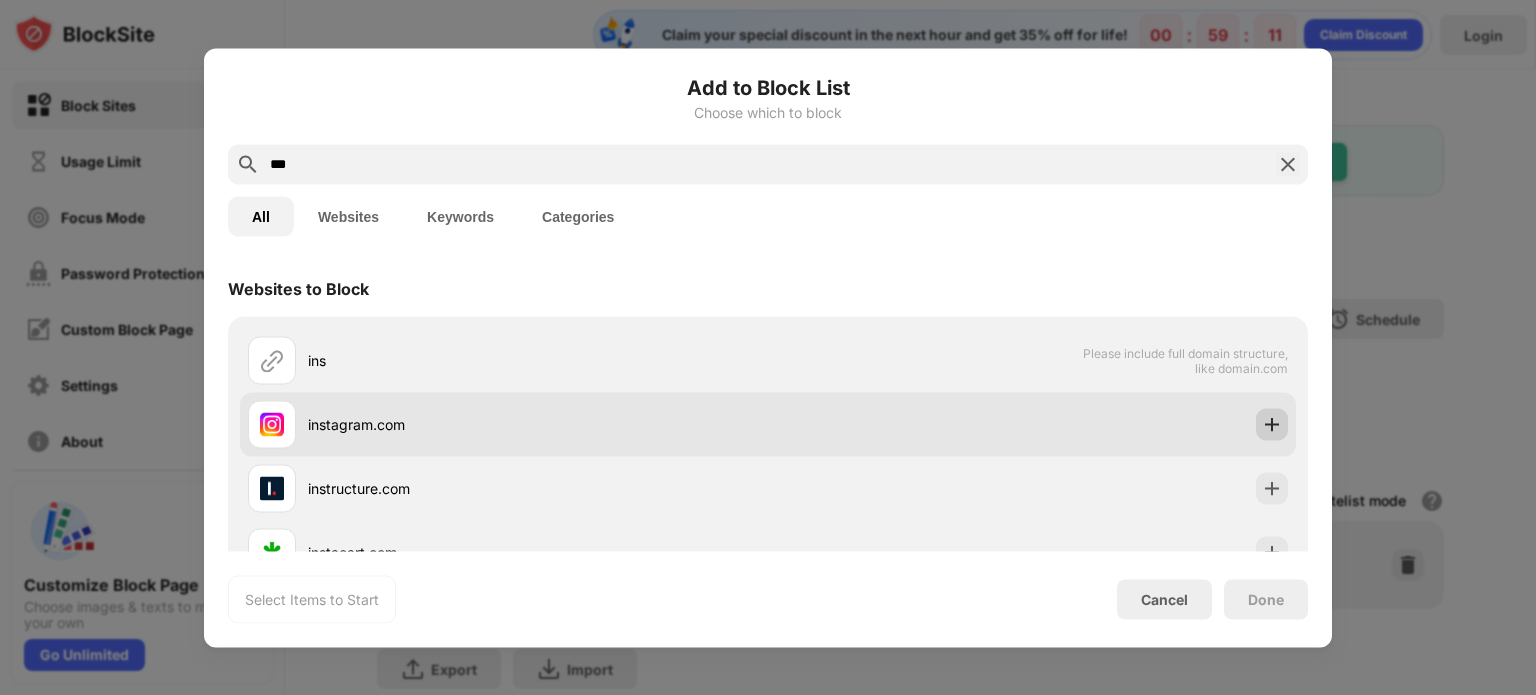 type on "***" 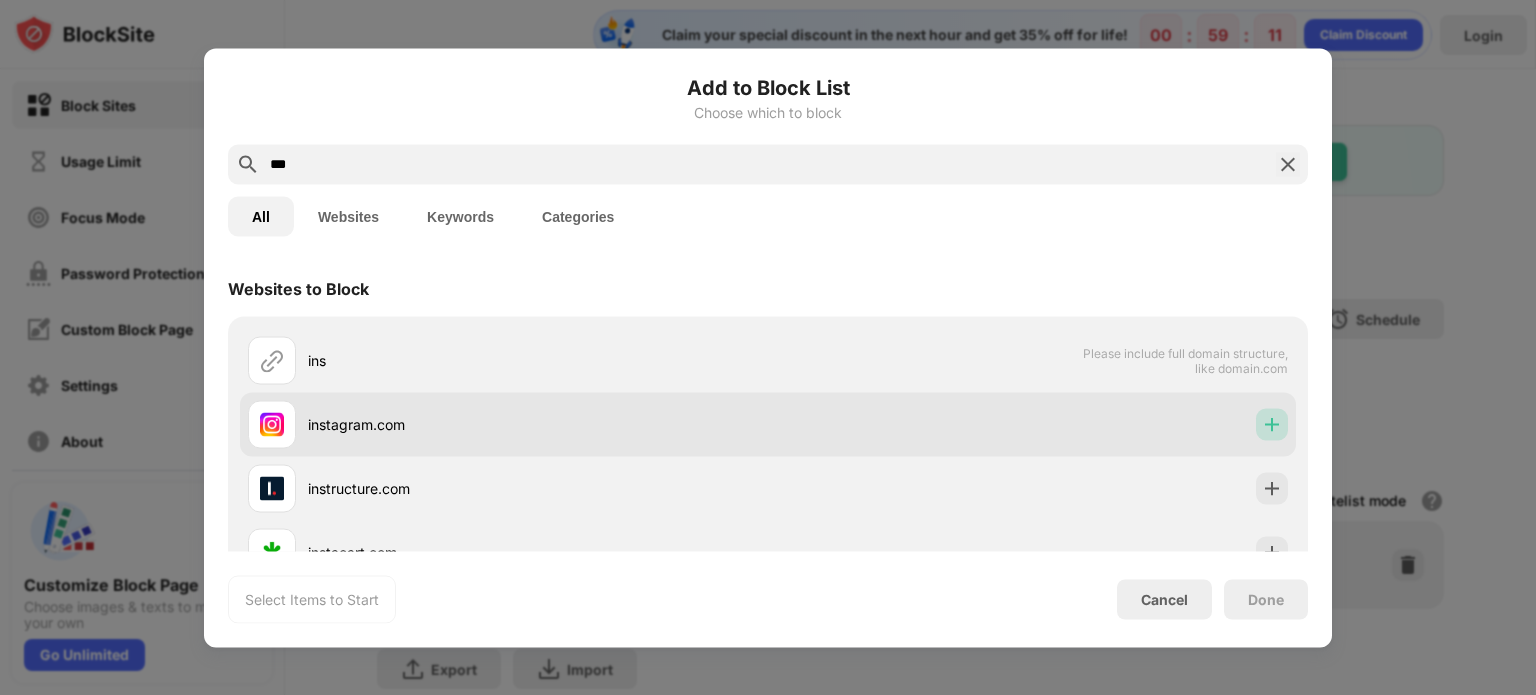 click at bounding box center (1272, 424) 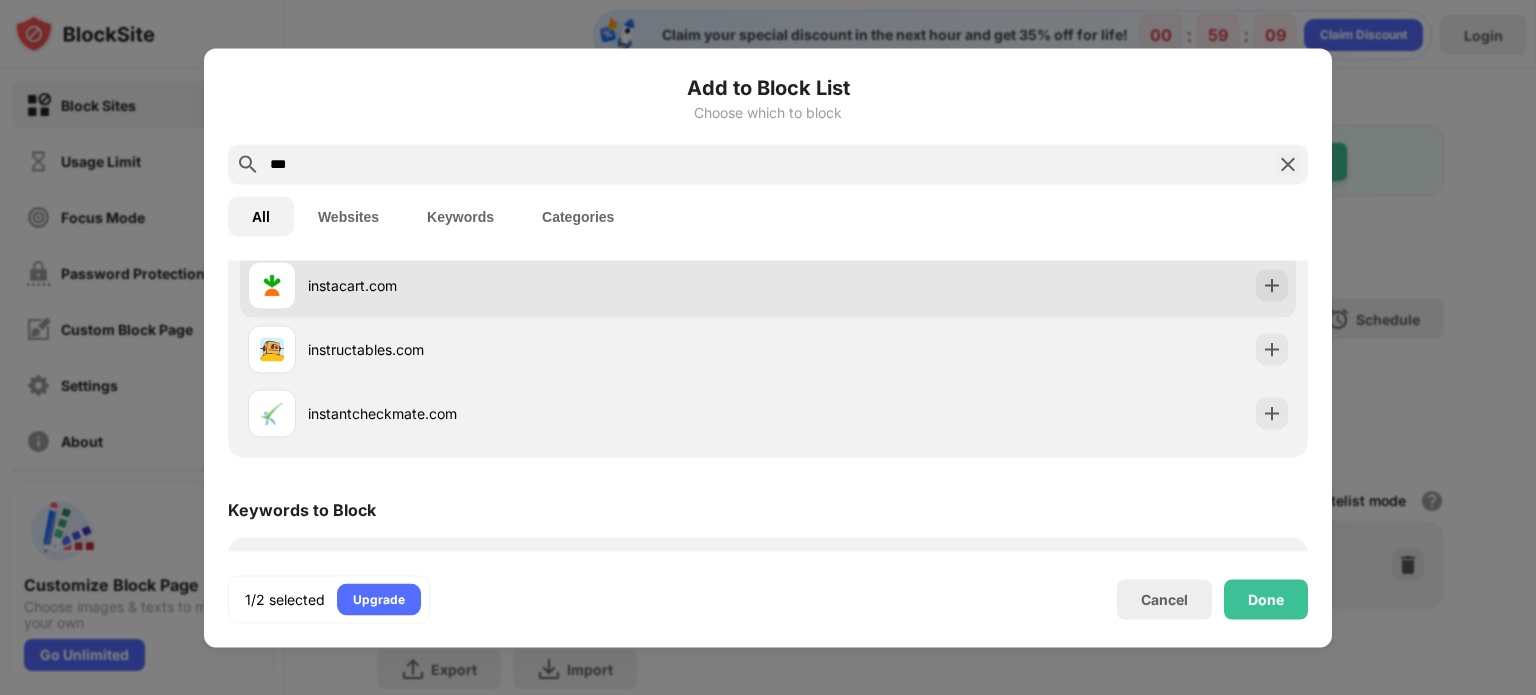 scroll, scrollTop: 268, scrollLeft: 0, axis: vertical 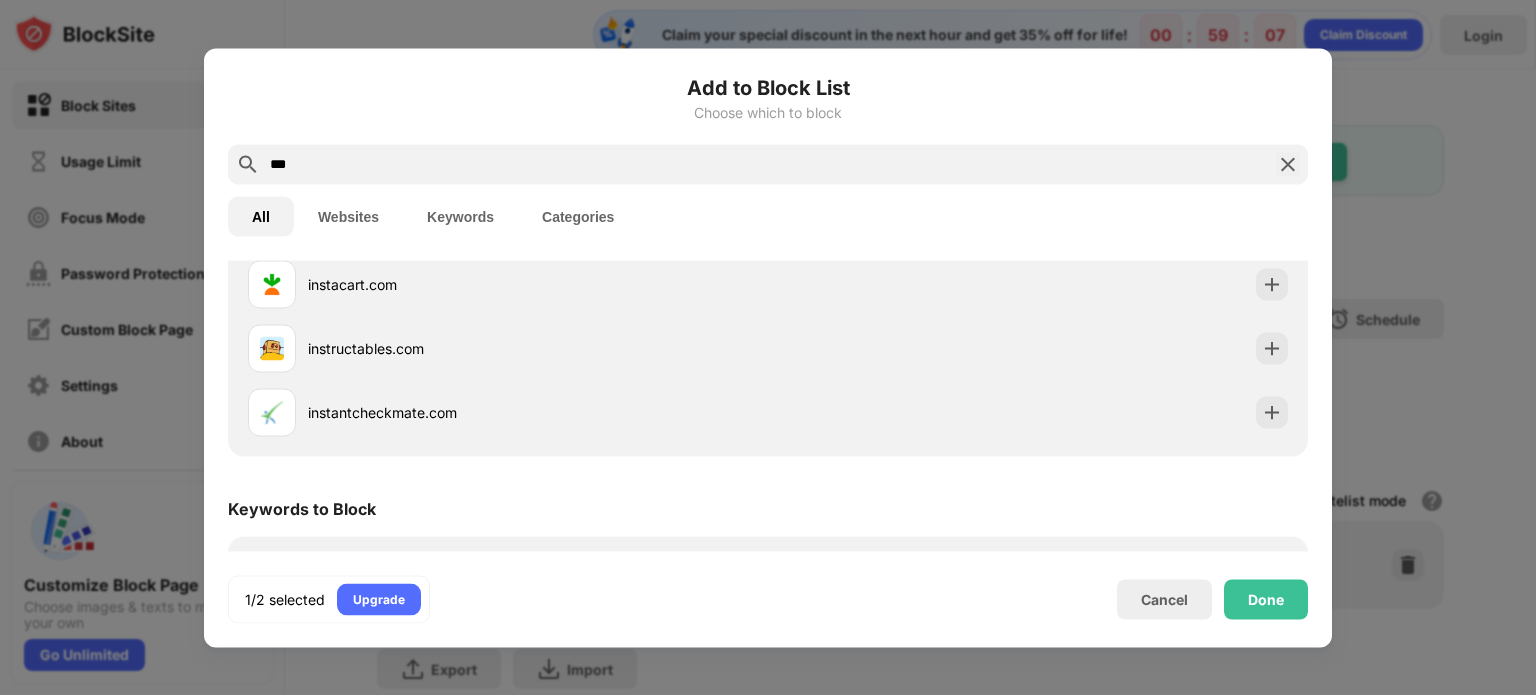 click on "***" at bounding box center [768, 164] 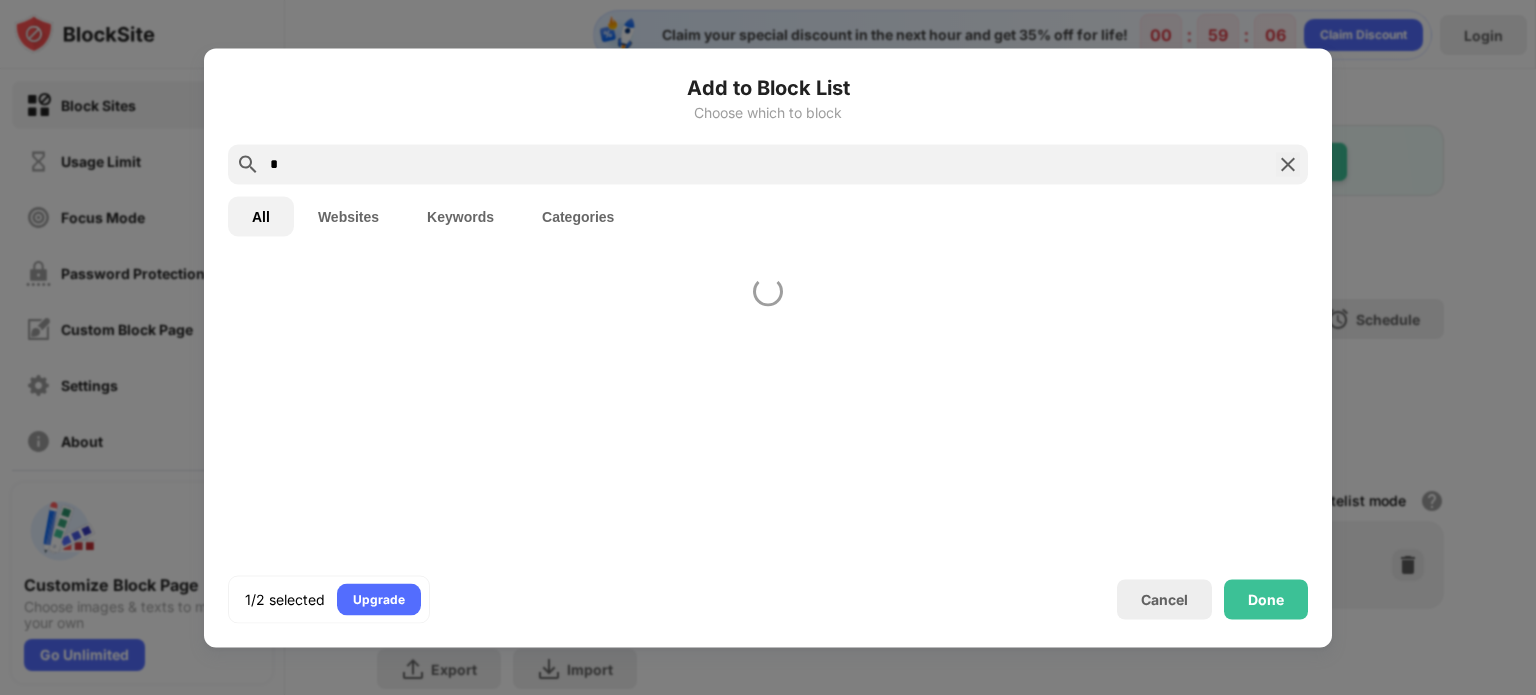 scroll, scrollTop: 0, scrollLeft: 0, axis: both 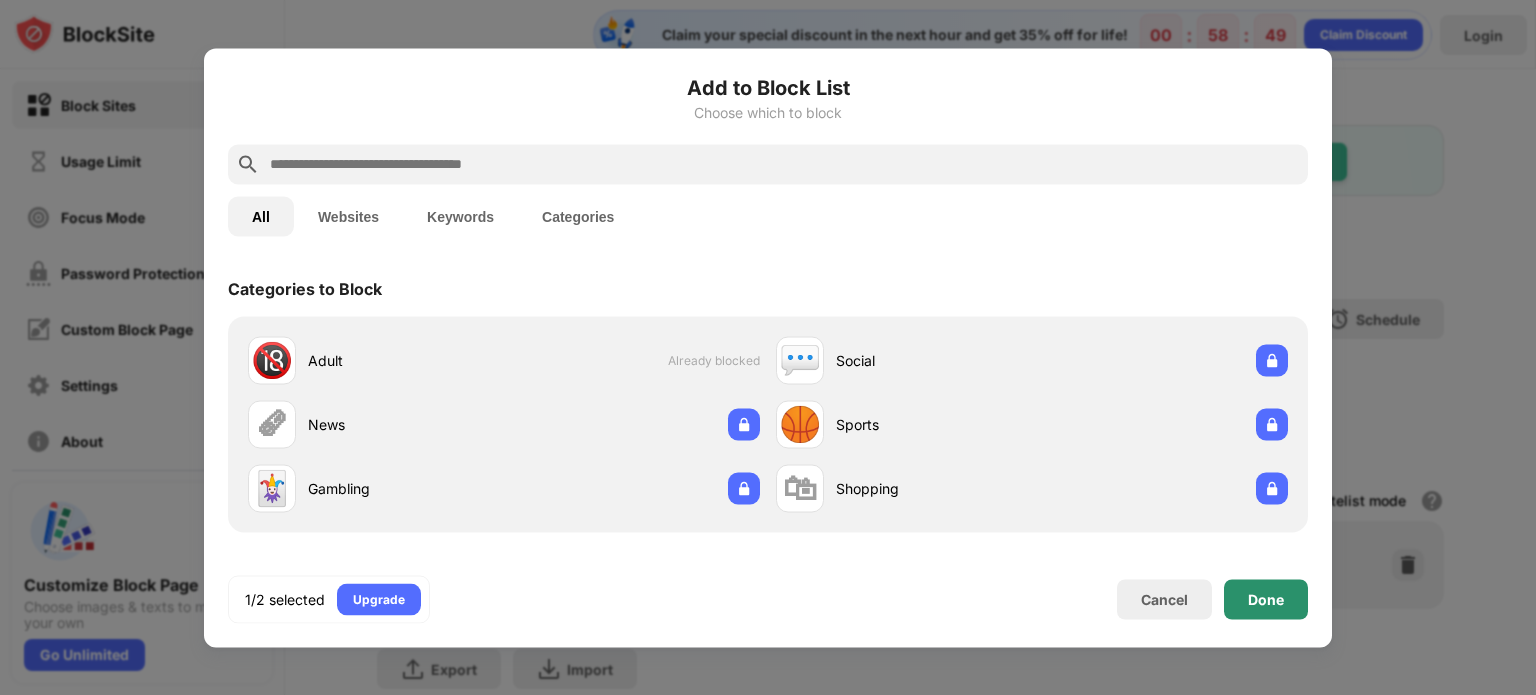 type 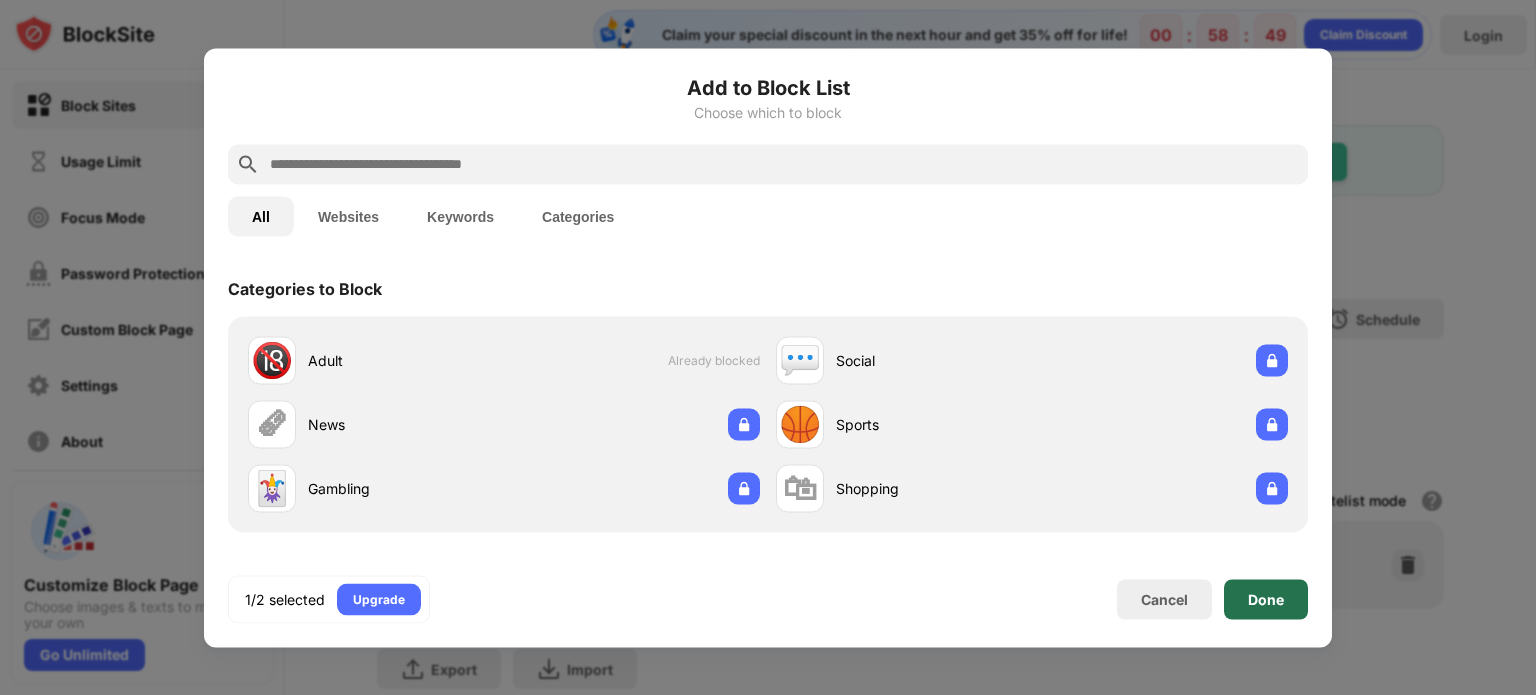 click on "Done" at bounding box center [1266, 599] 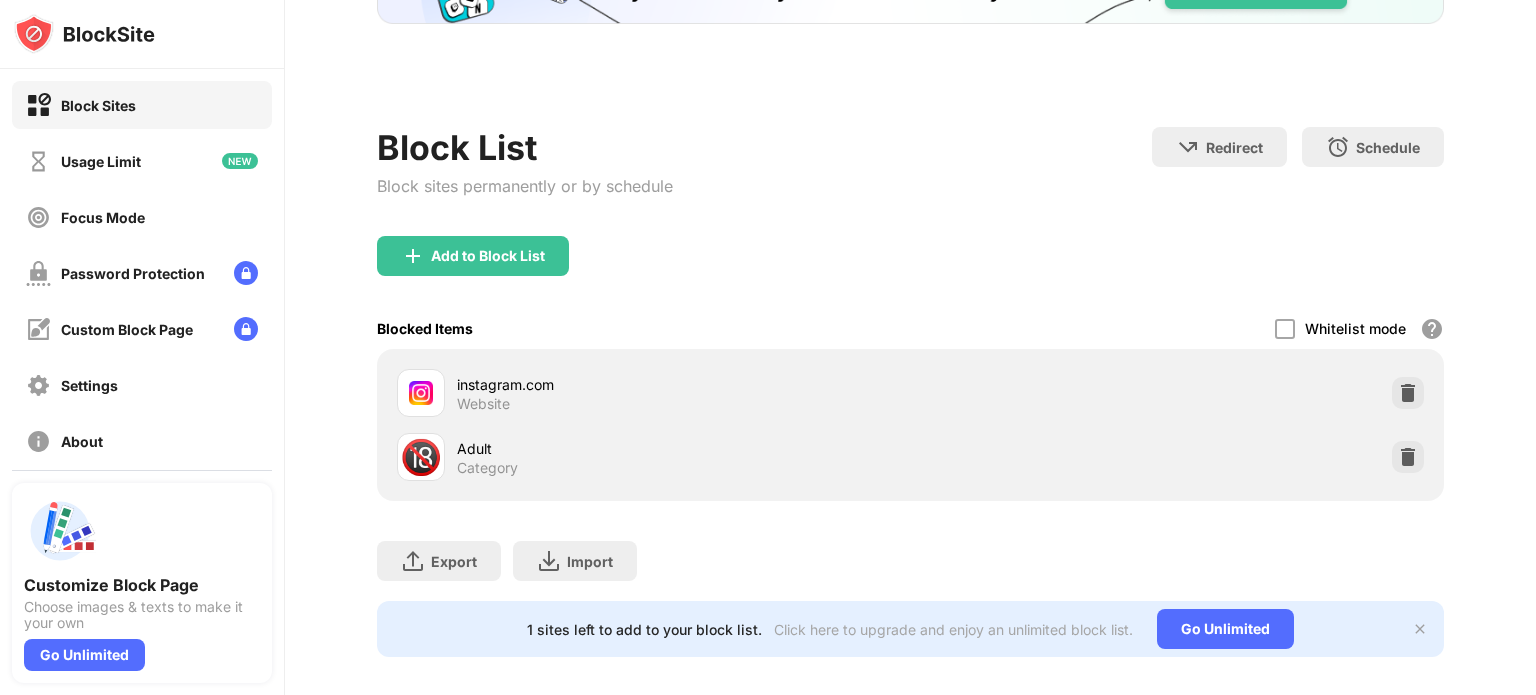 scroll, scrollTop: 204, scrollLeft: 0, axis: vertical 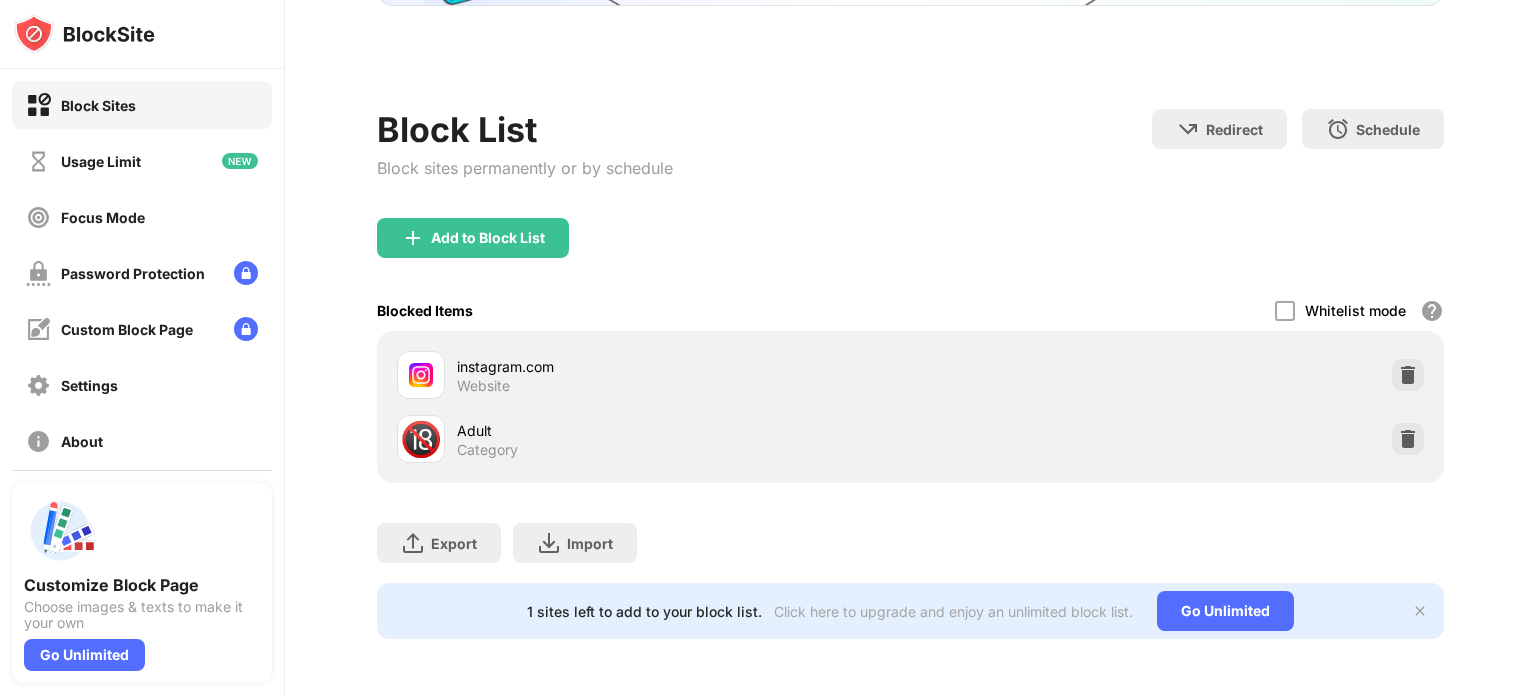 click at bounding box center [1420, 611] 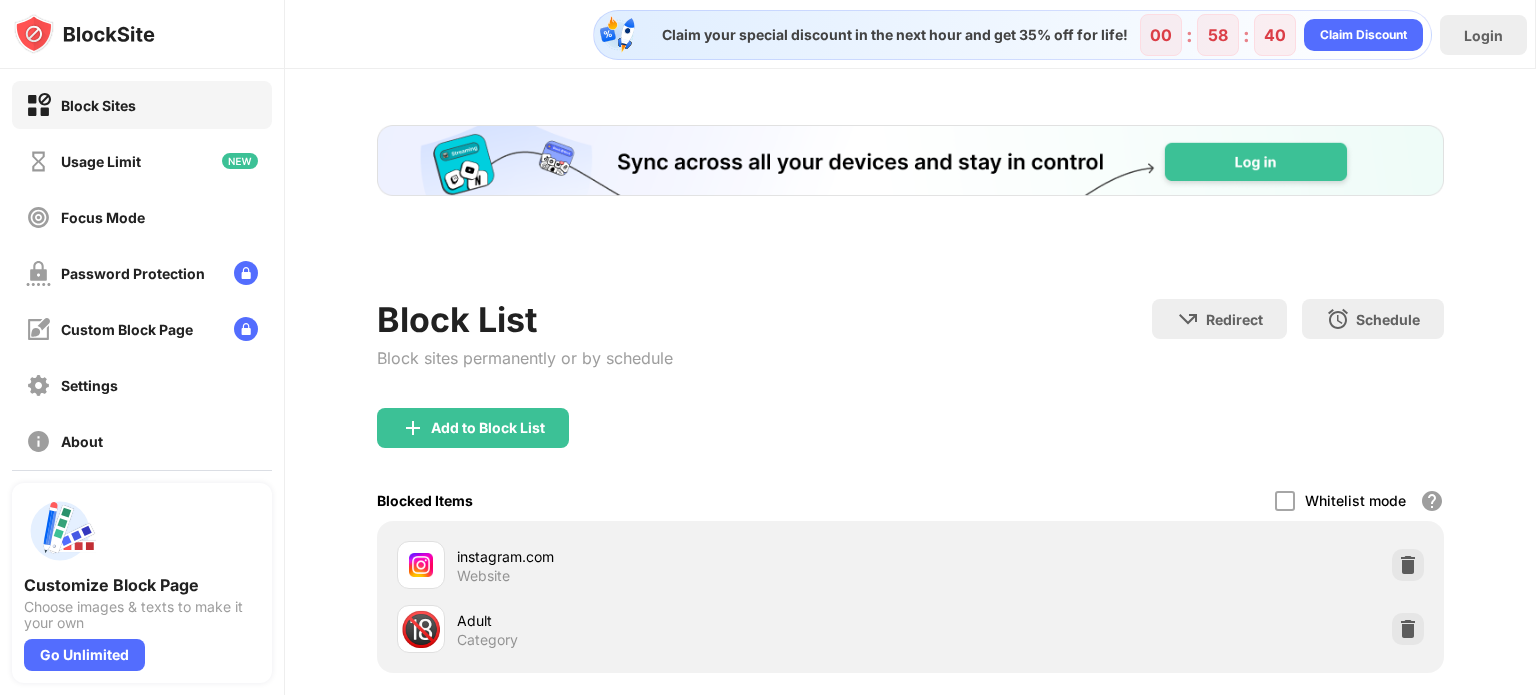 scroll, scrollTop: 0, scrollLeft: 0, axis: both 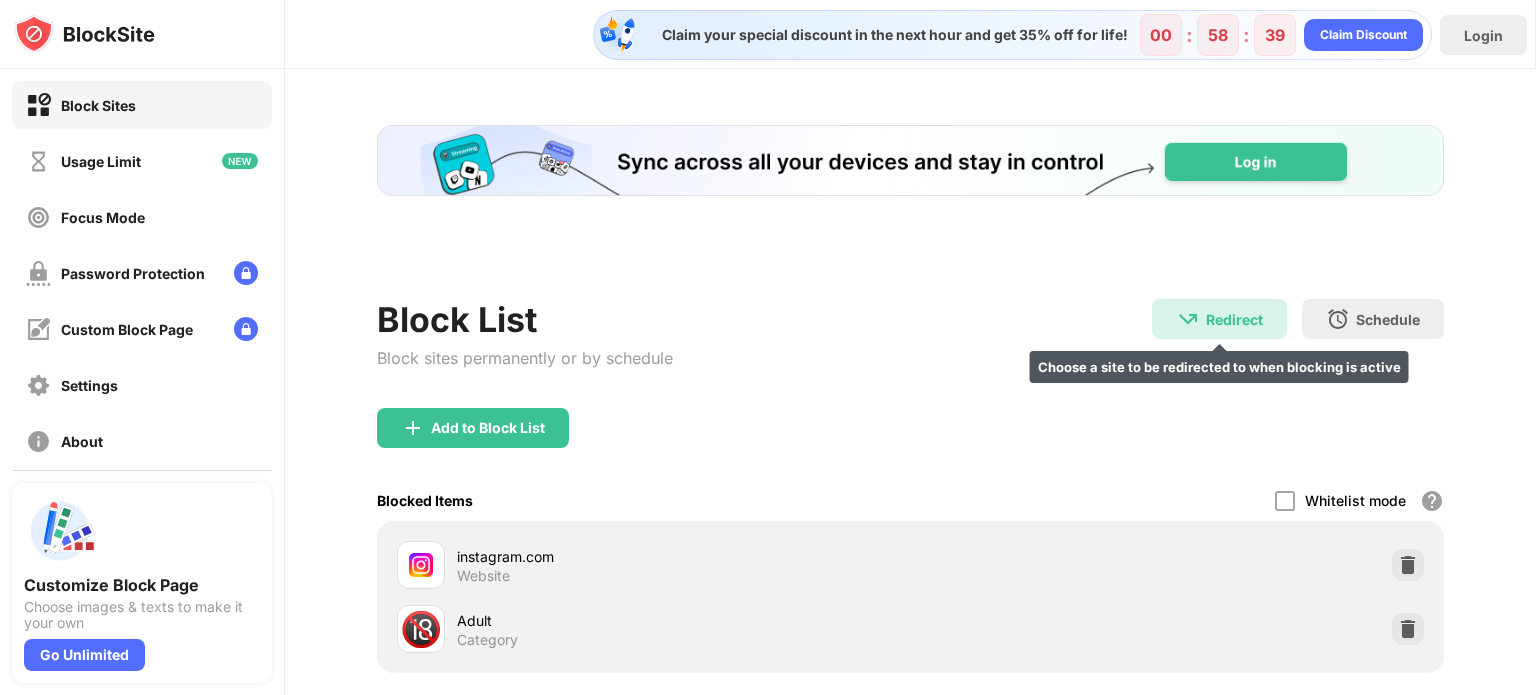 click on "Redirect Choose a site to be redirected to when blocking is active" at bounding box center [1219, 319] 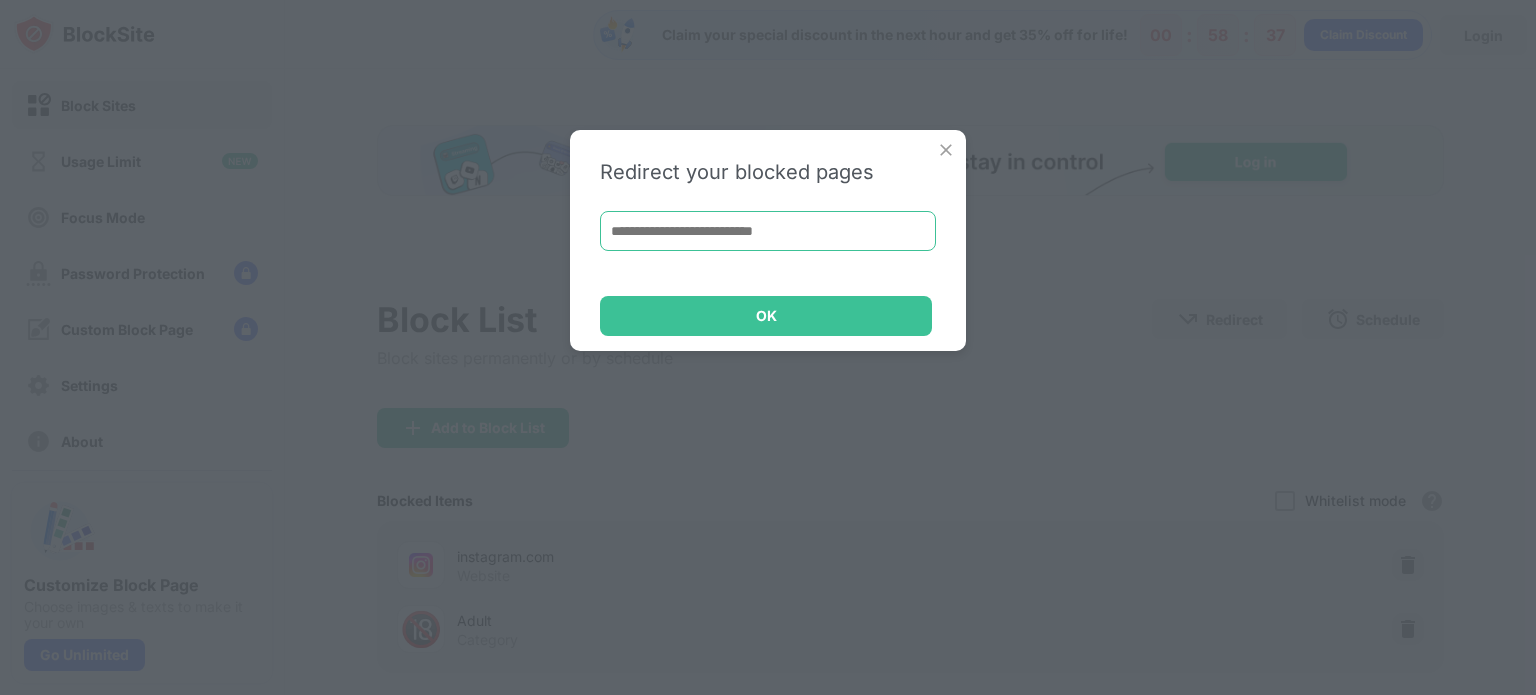 click at bounding box center [768, 231] 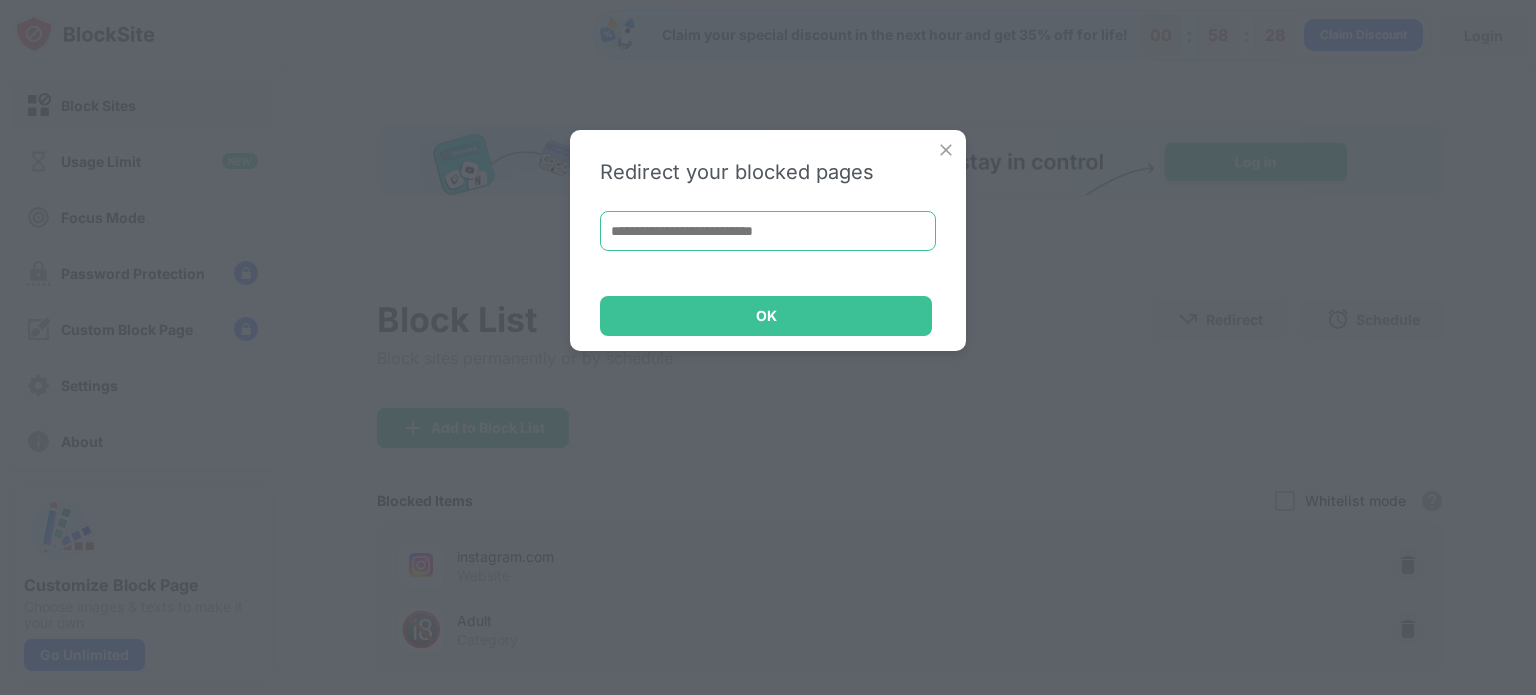 click at bounding box center [768, 231] 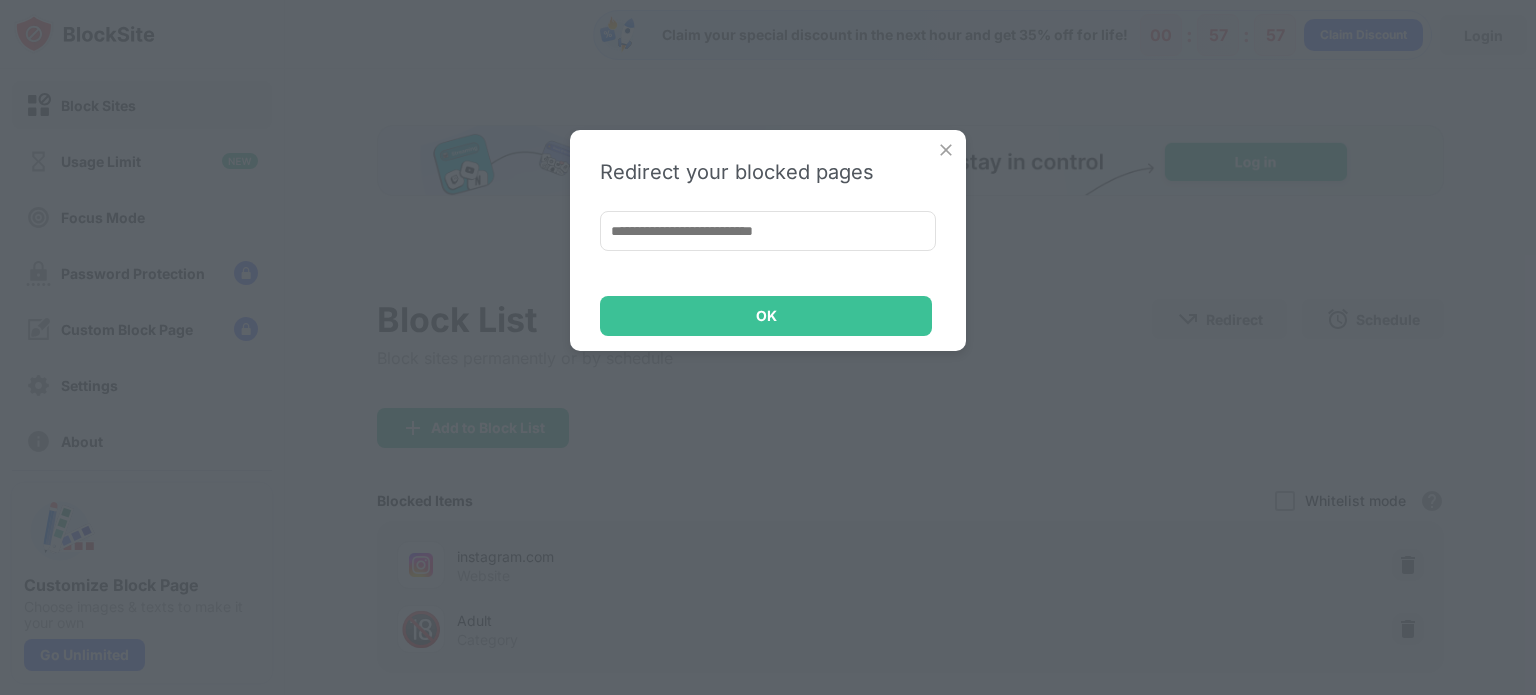click at bounding box center (946, 150) 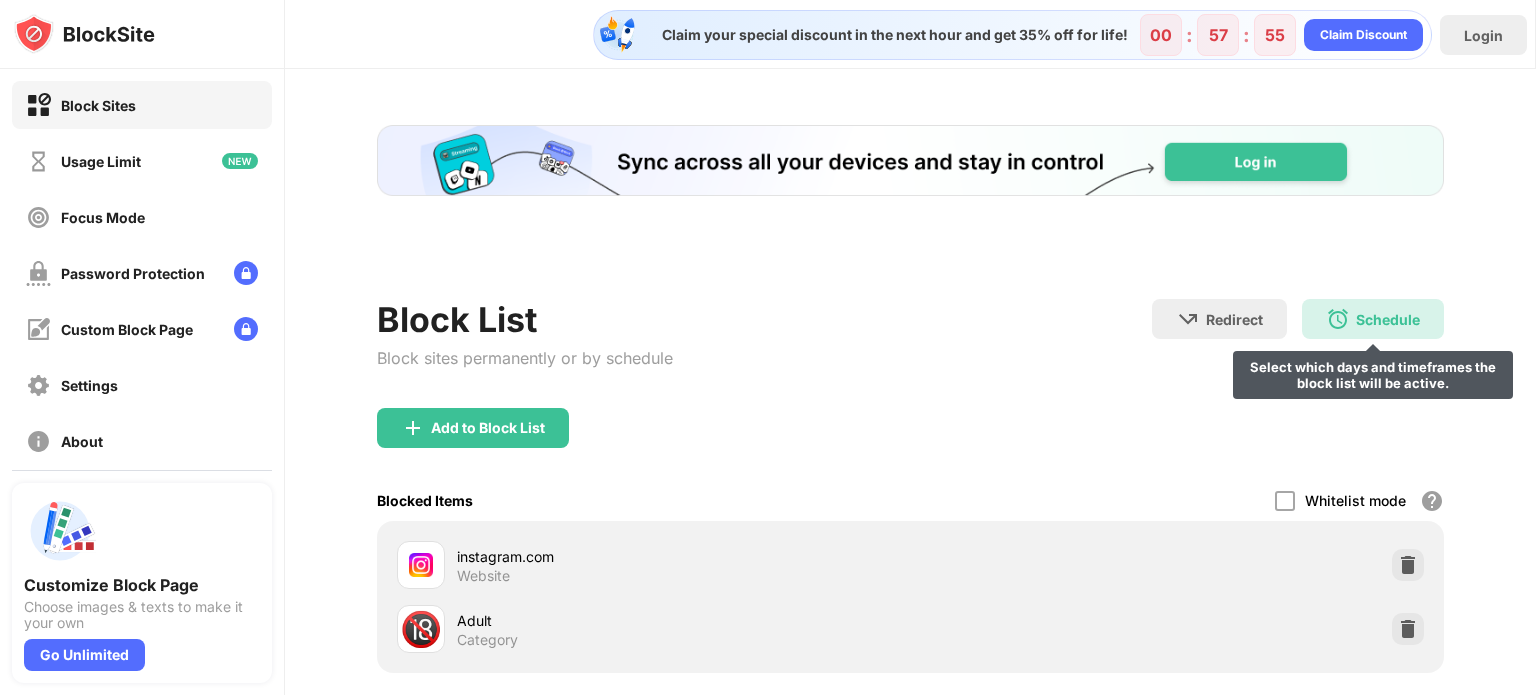 click at bounding box center (1338, 319) 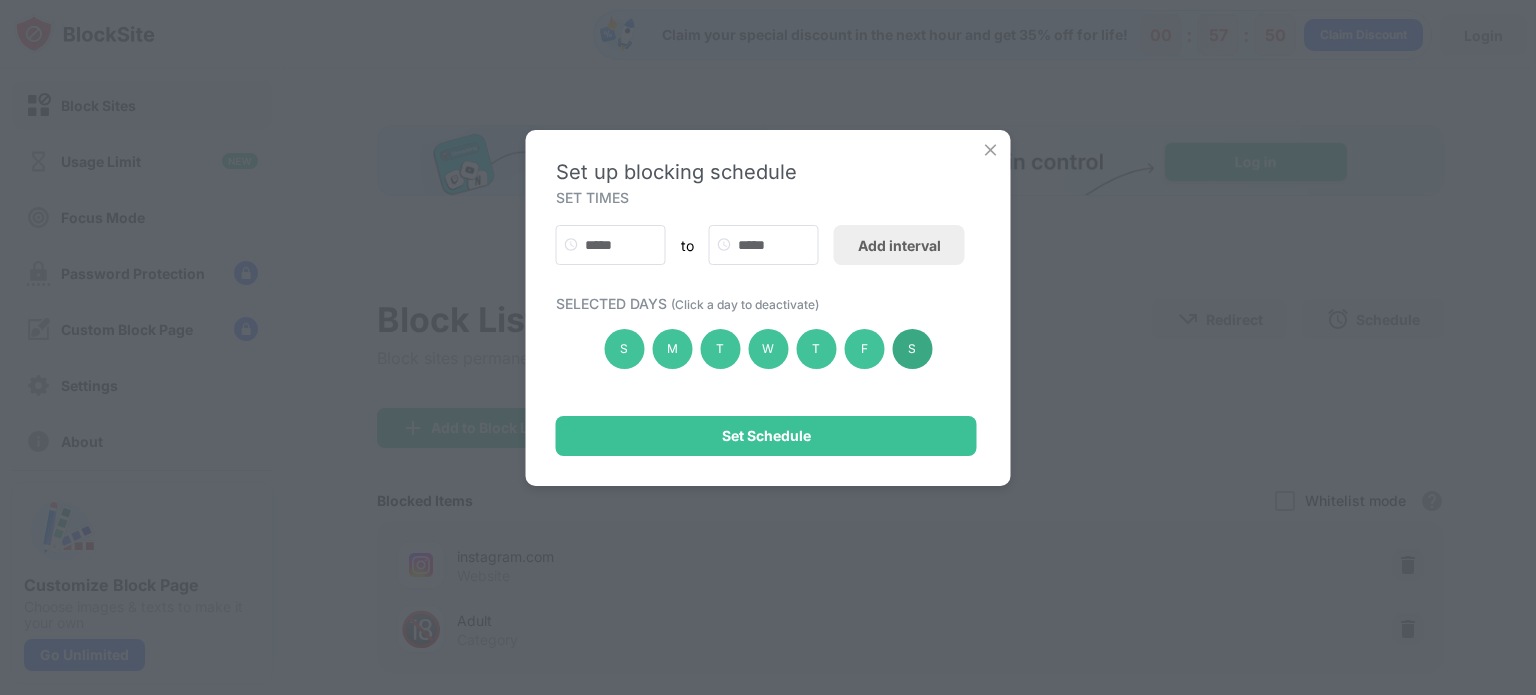 click on "S" at bounding box center (912, 349) 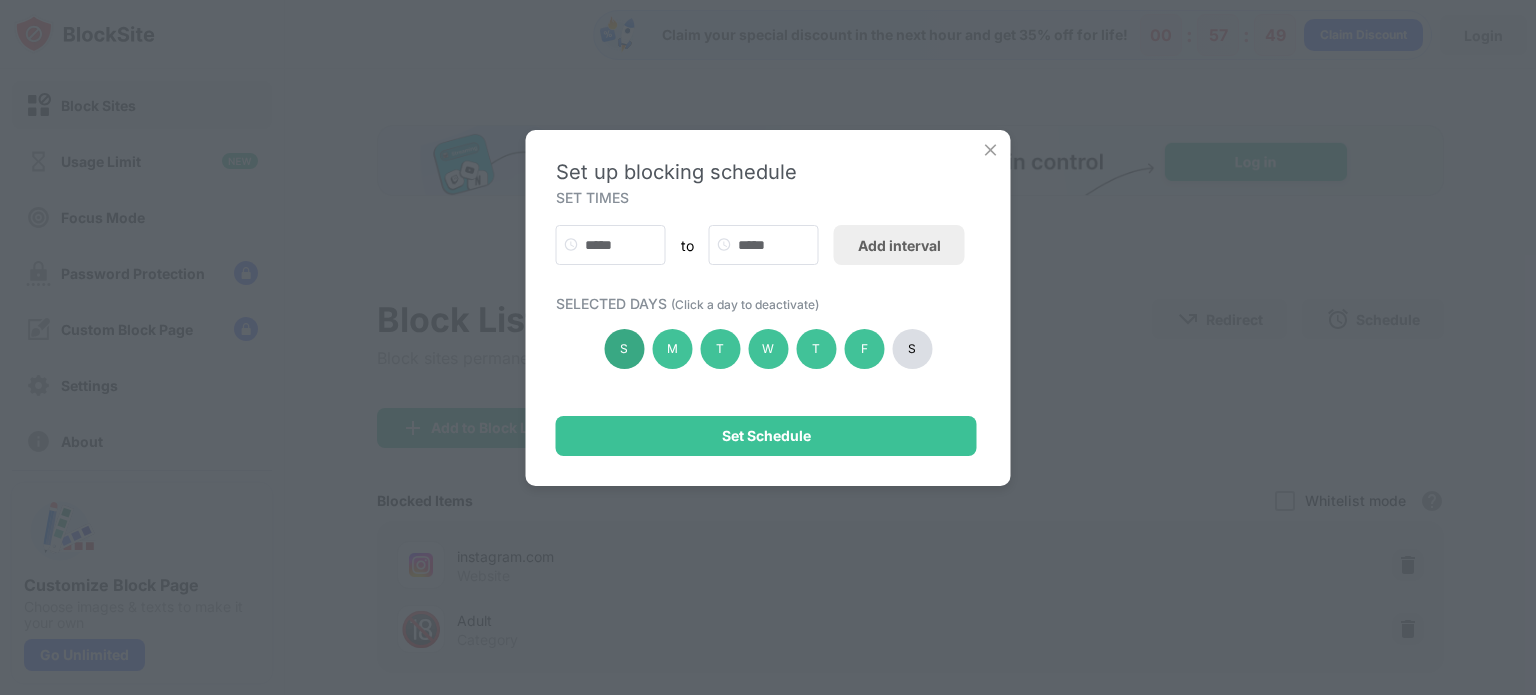 click on "S" at bounding box center (624, 349) 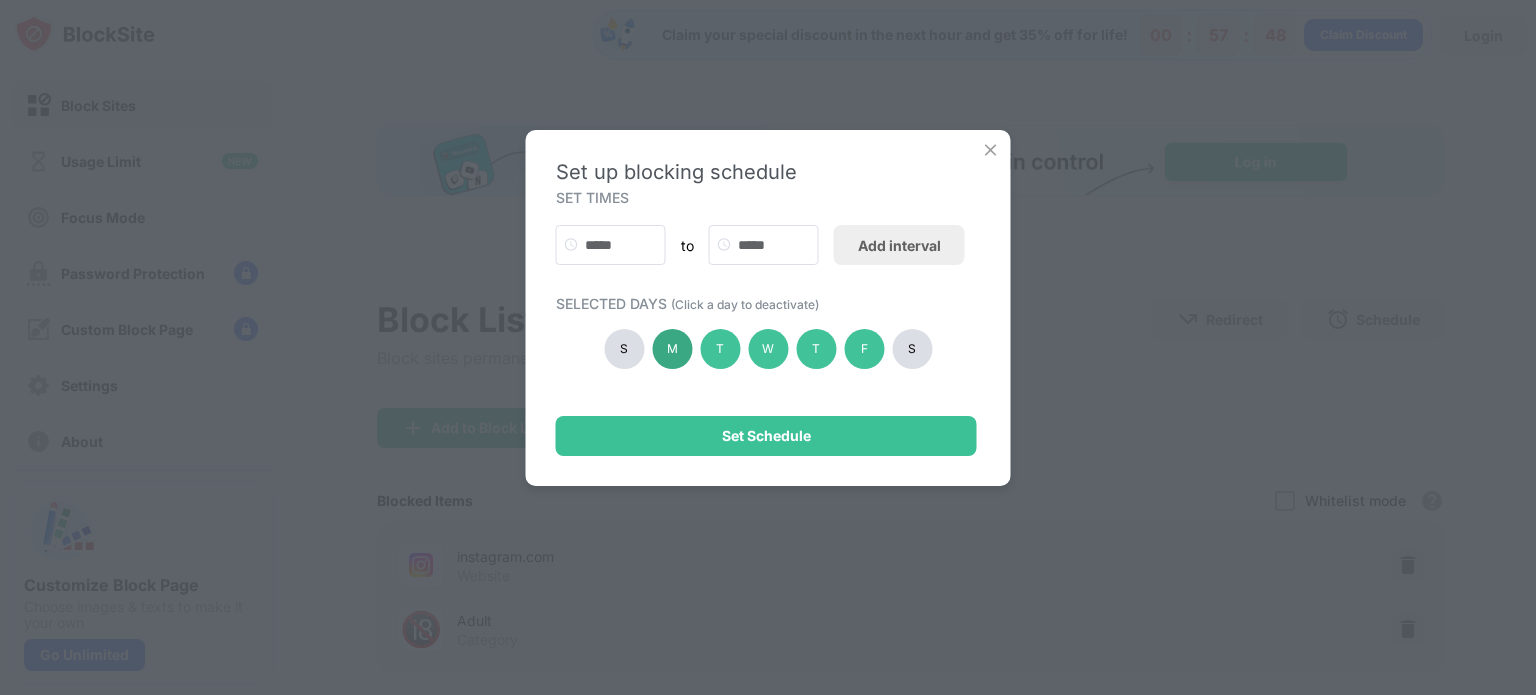 click on "M" at bounding box center [672, 349] 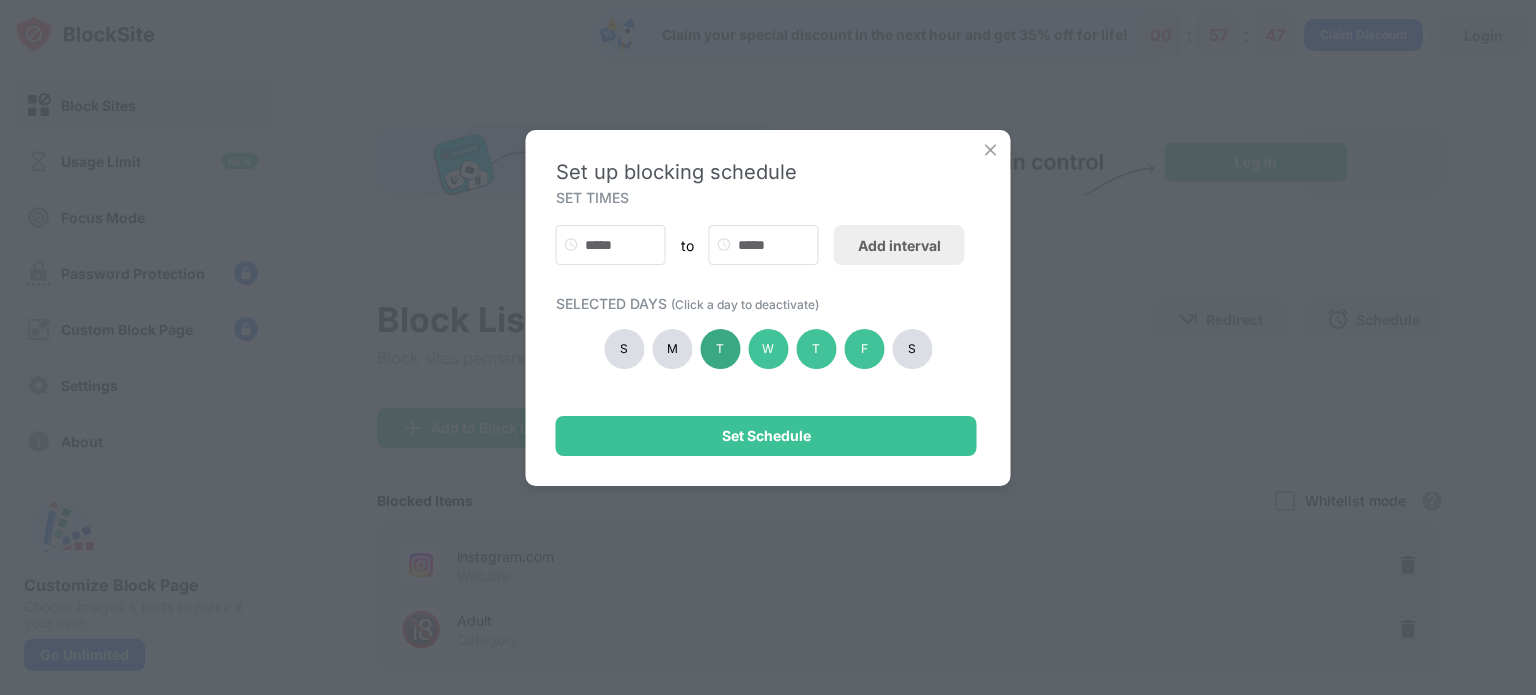 click on "T" at bounding box center (720, 349) 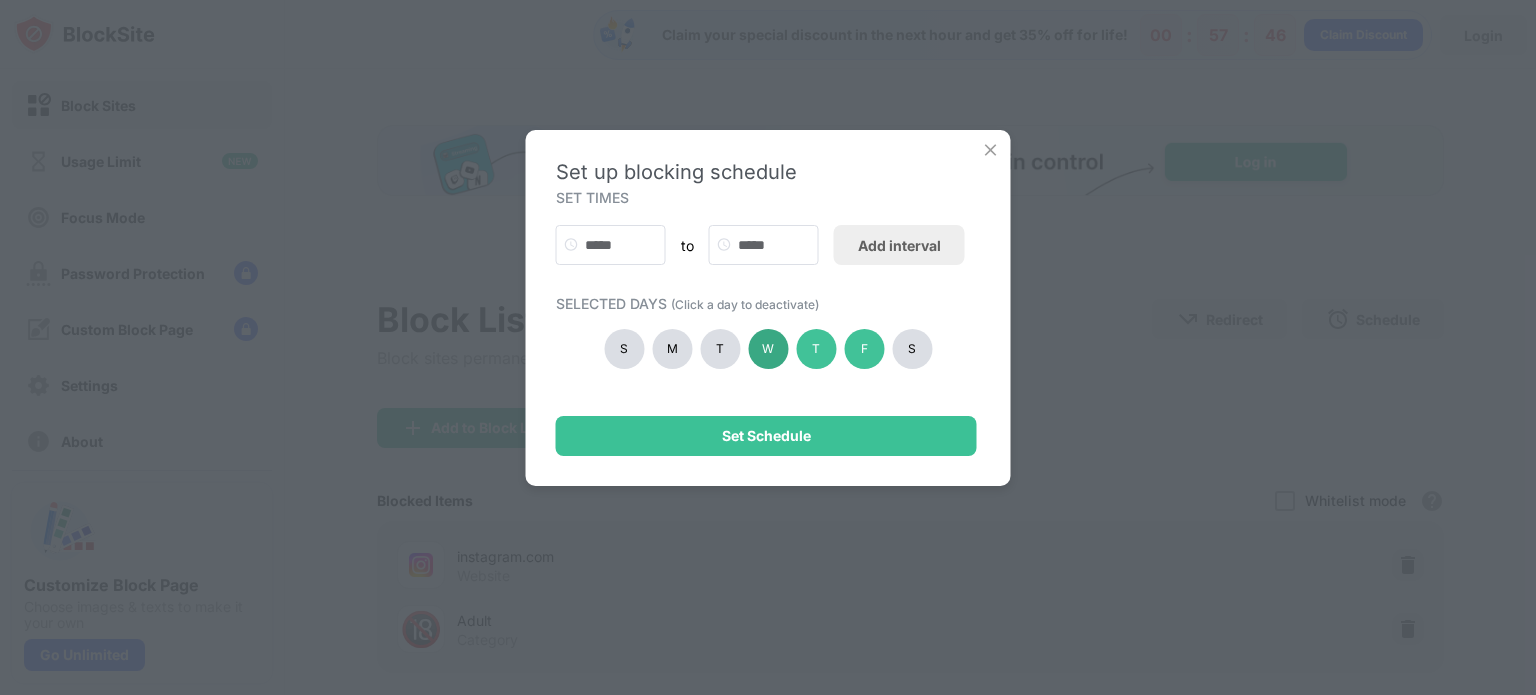 click on "W" at bounding box center [768, 349] 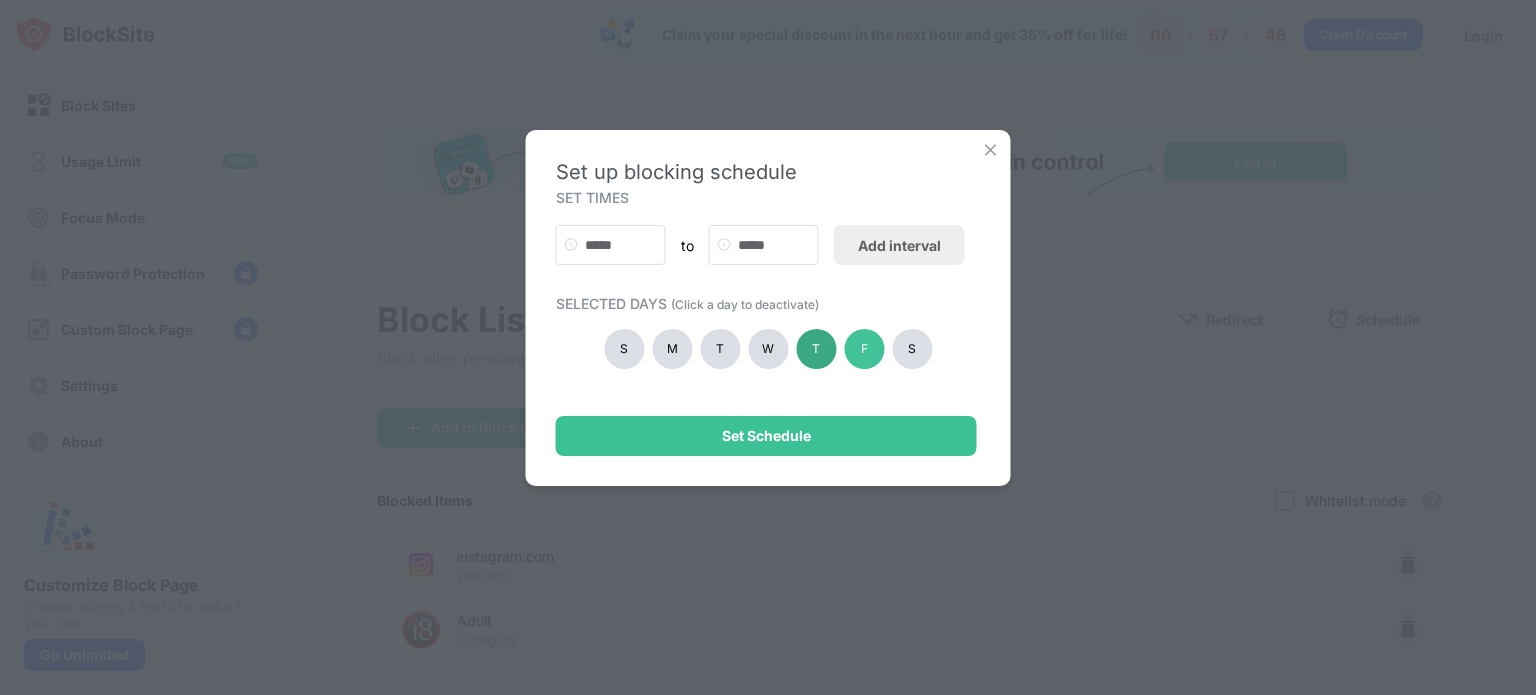 click on "T" at bounding box center (816, 349) 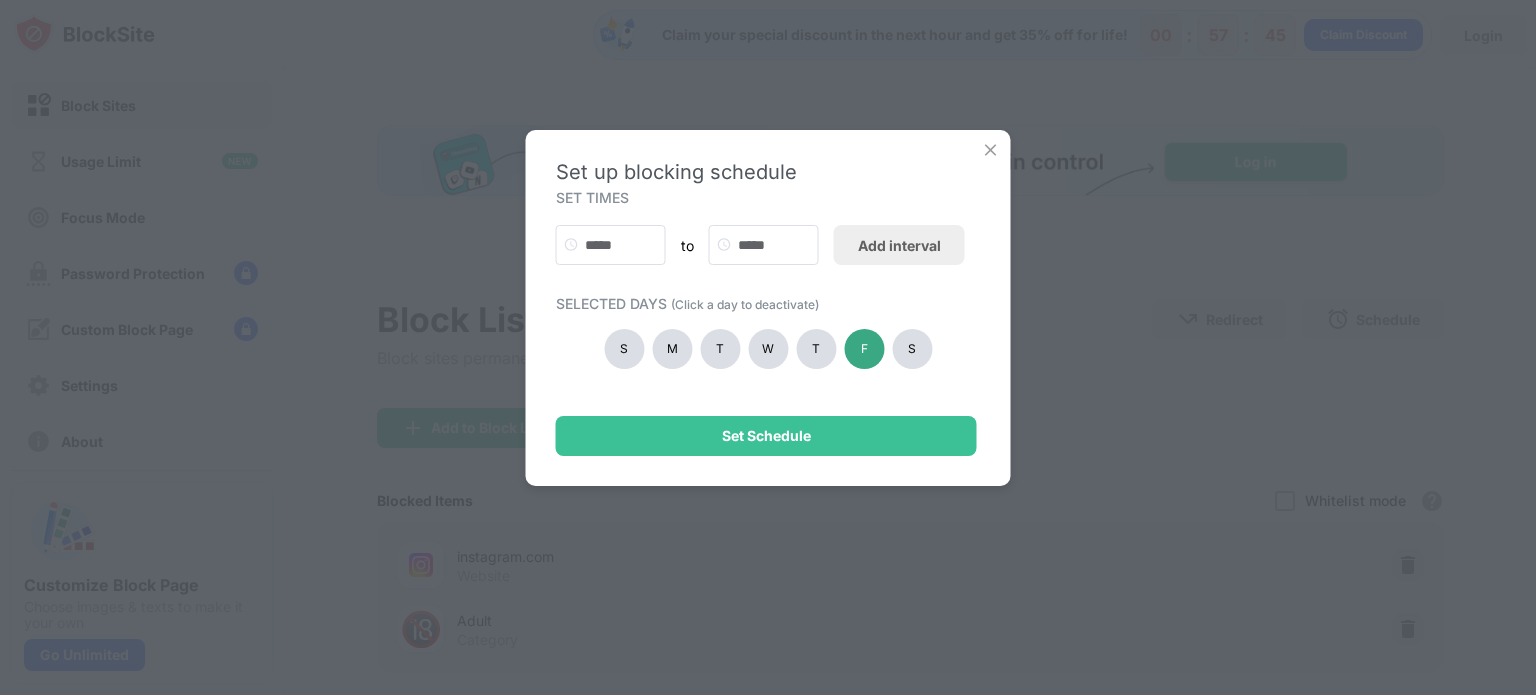 click on "F" at bounding box center [864, 349] 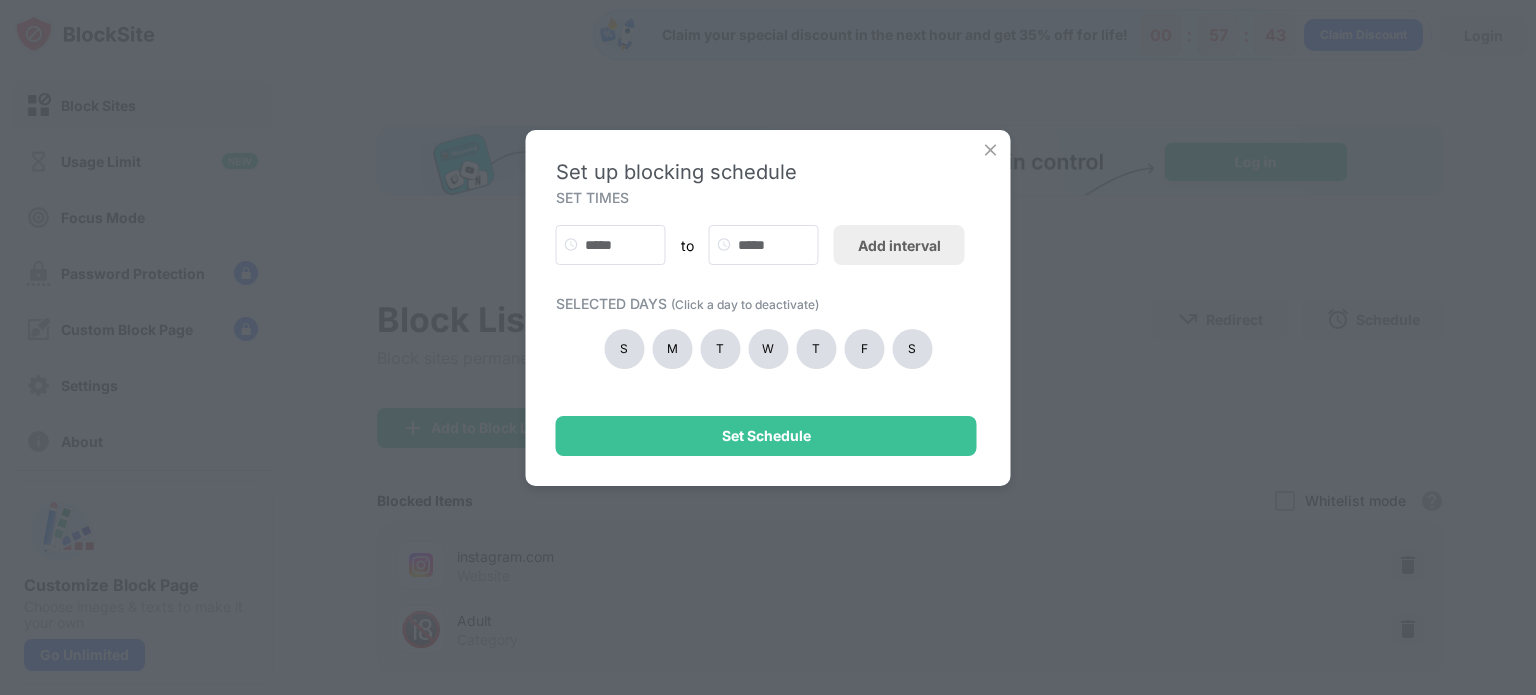 click on "S" at bounding box center (912, 349) 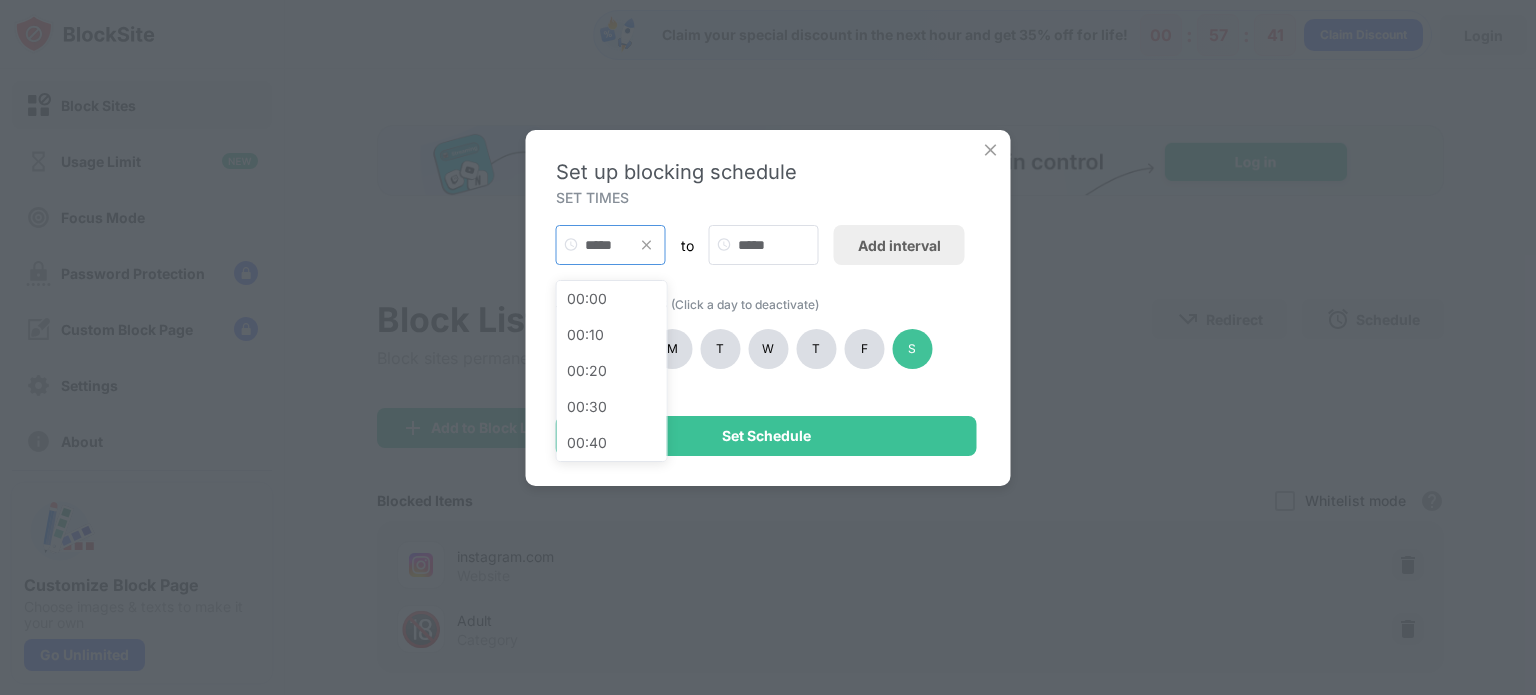 click on "*****" at bounding box center (611, 245) 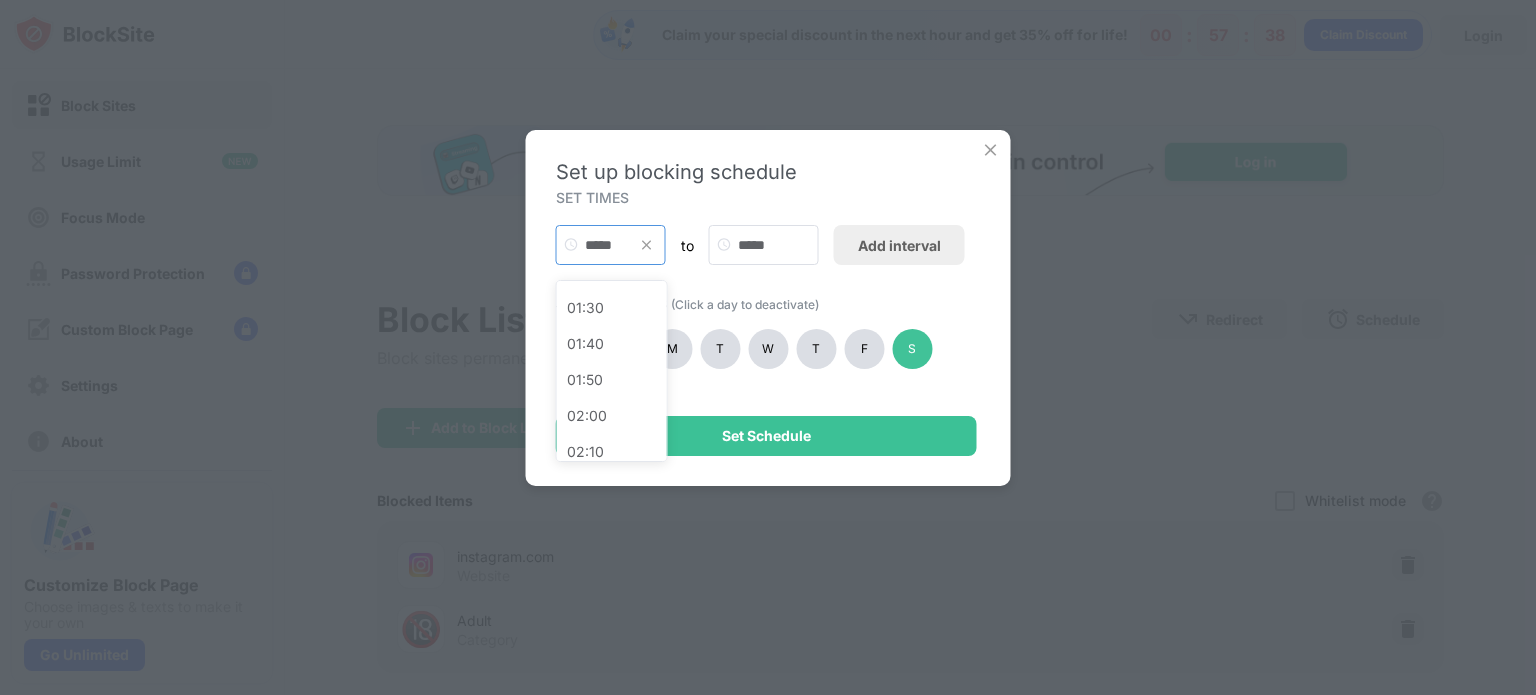 scroll, scrollTop: 0, scrollLeft: 0, axis: both 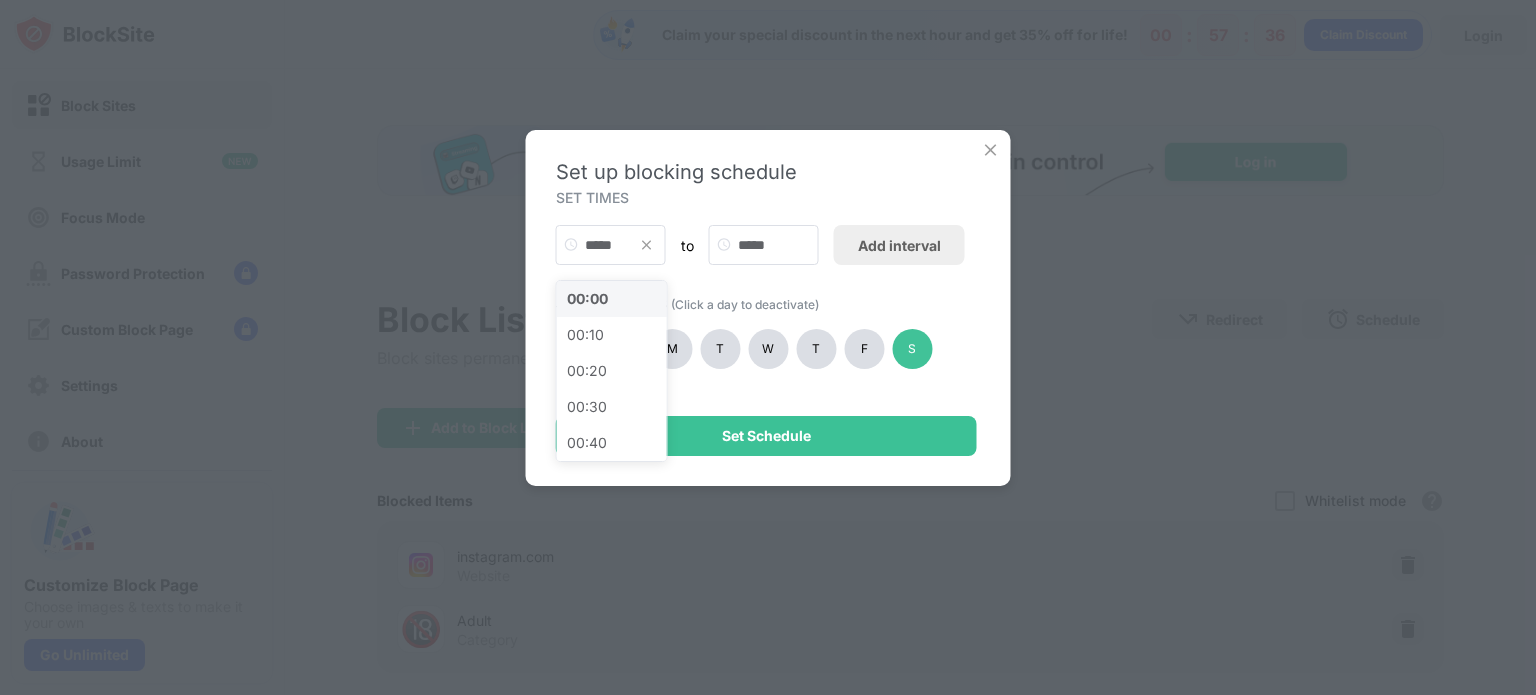 click on "00:00" at bounding box center [612, 299] 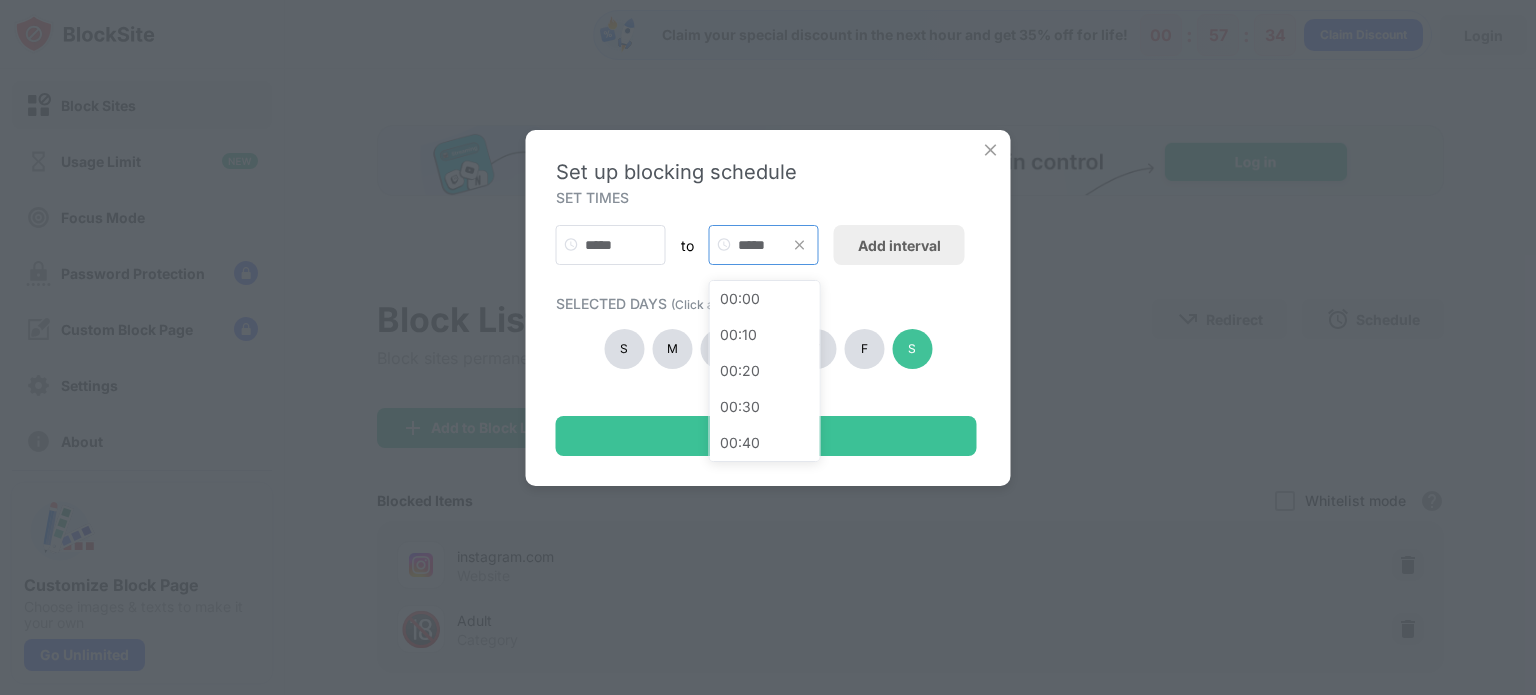 click on "*****" at bounding box center (764, 245) 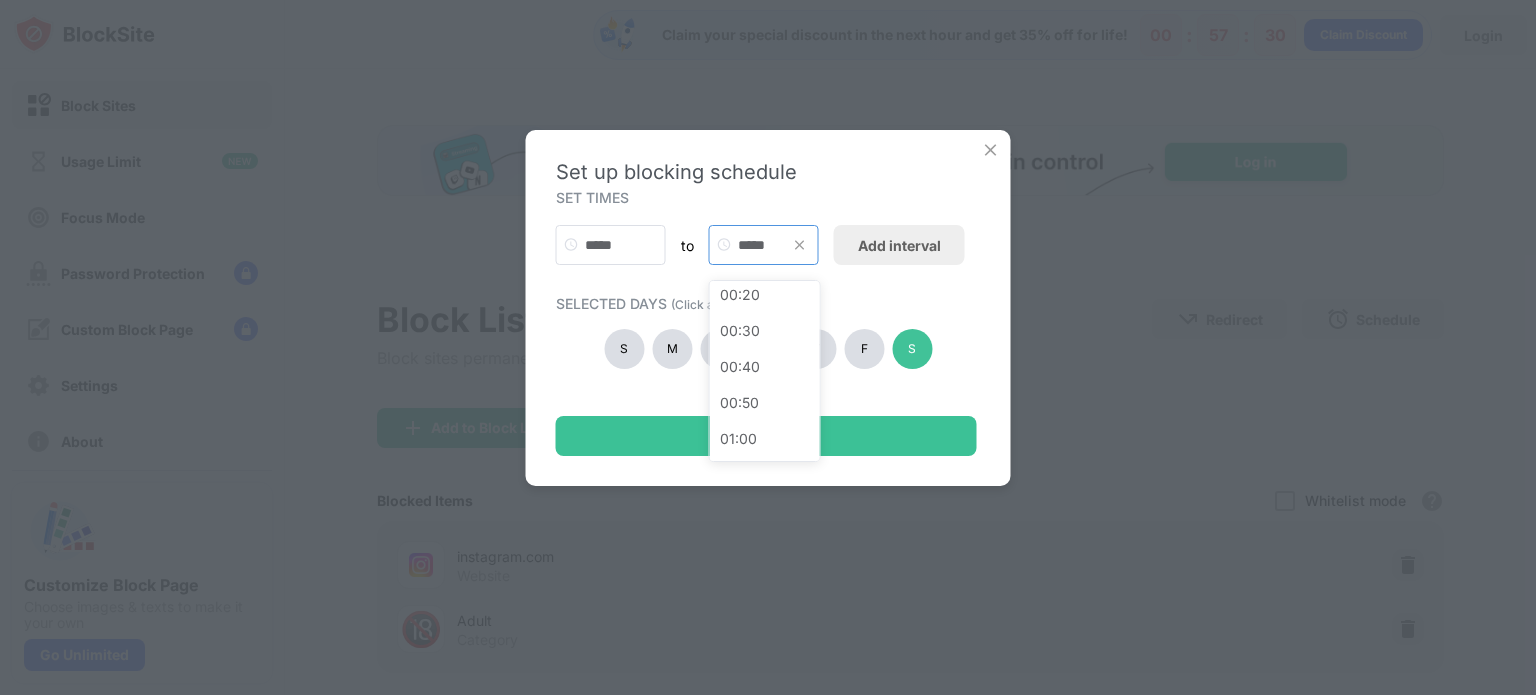 scroll, scrollTop: 0, scrollLeft: 0, axis: both 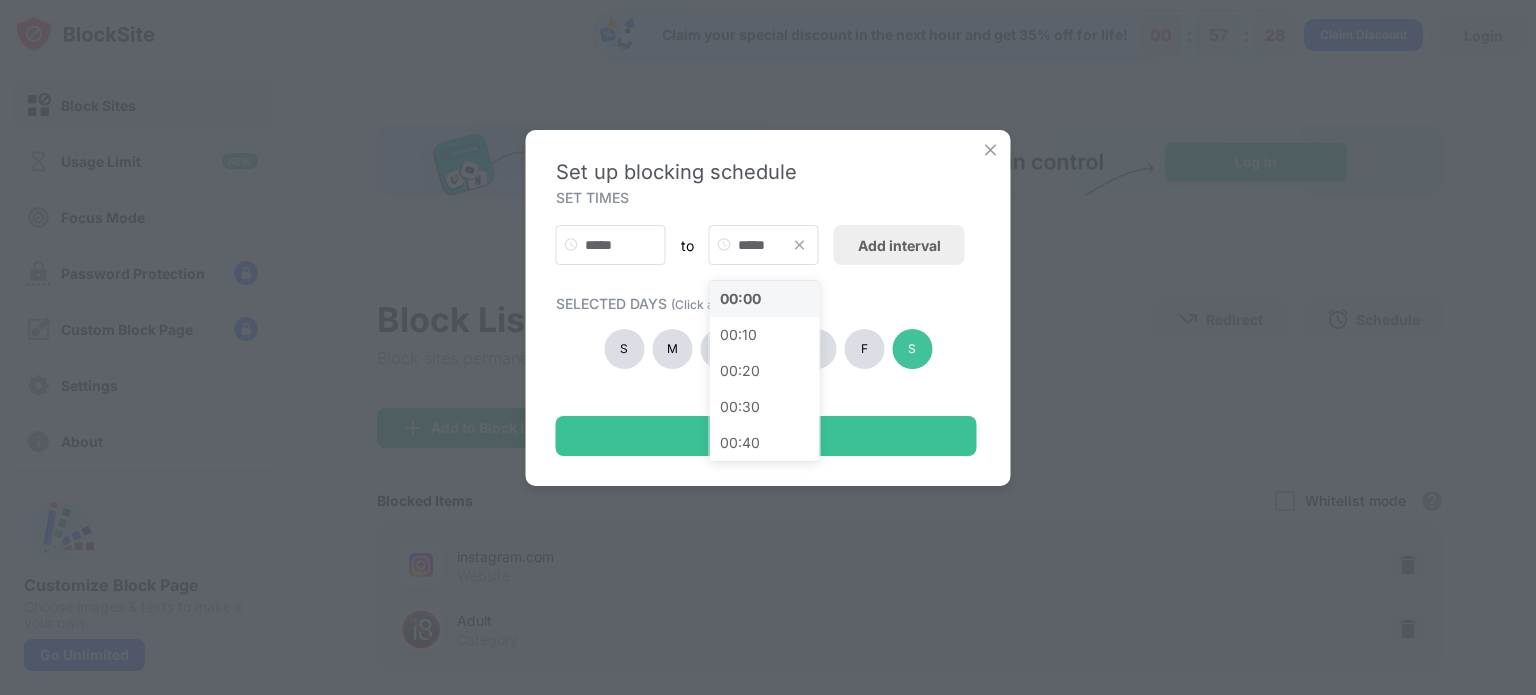click on "00:00" at bounding box center (765, 299) 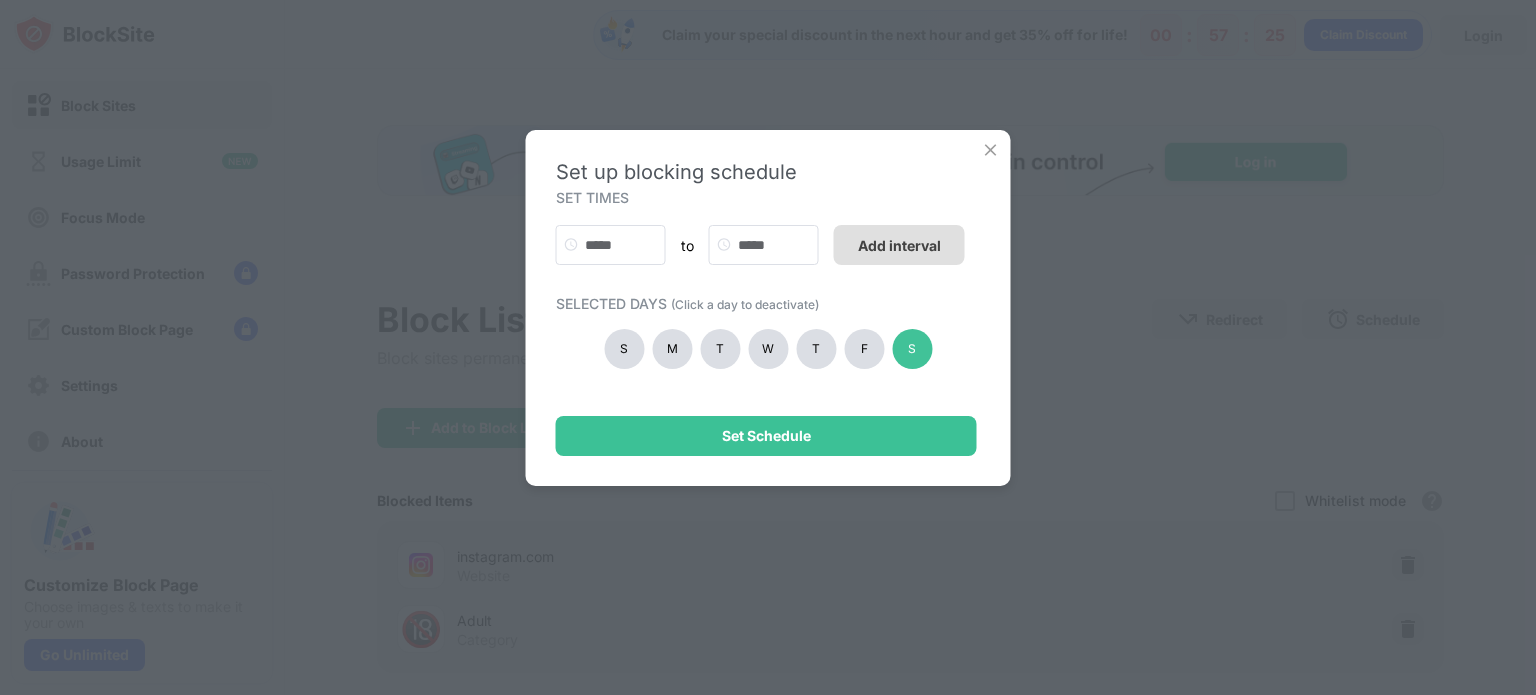 click on "Add interval" at bounding box center (899, 245) 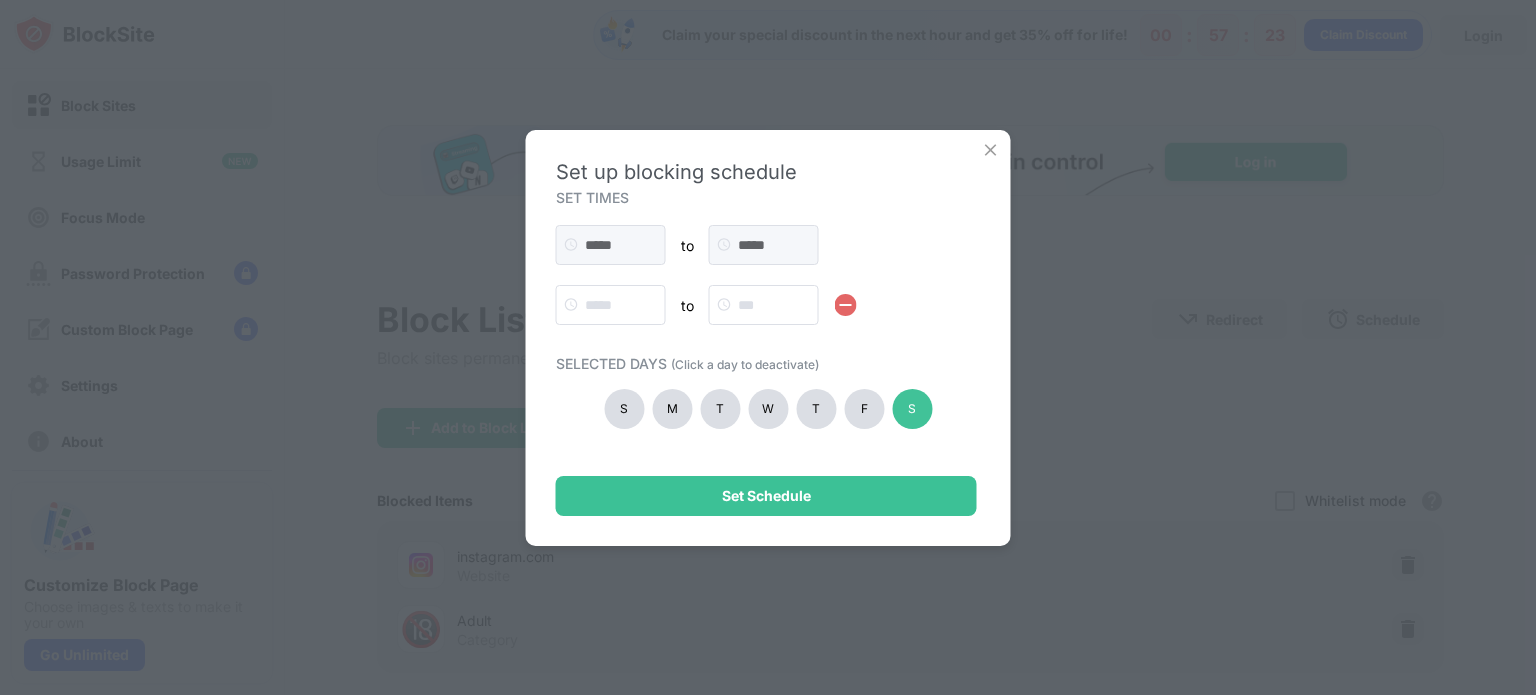 click at bounding box center (846, 305) 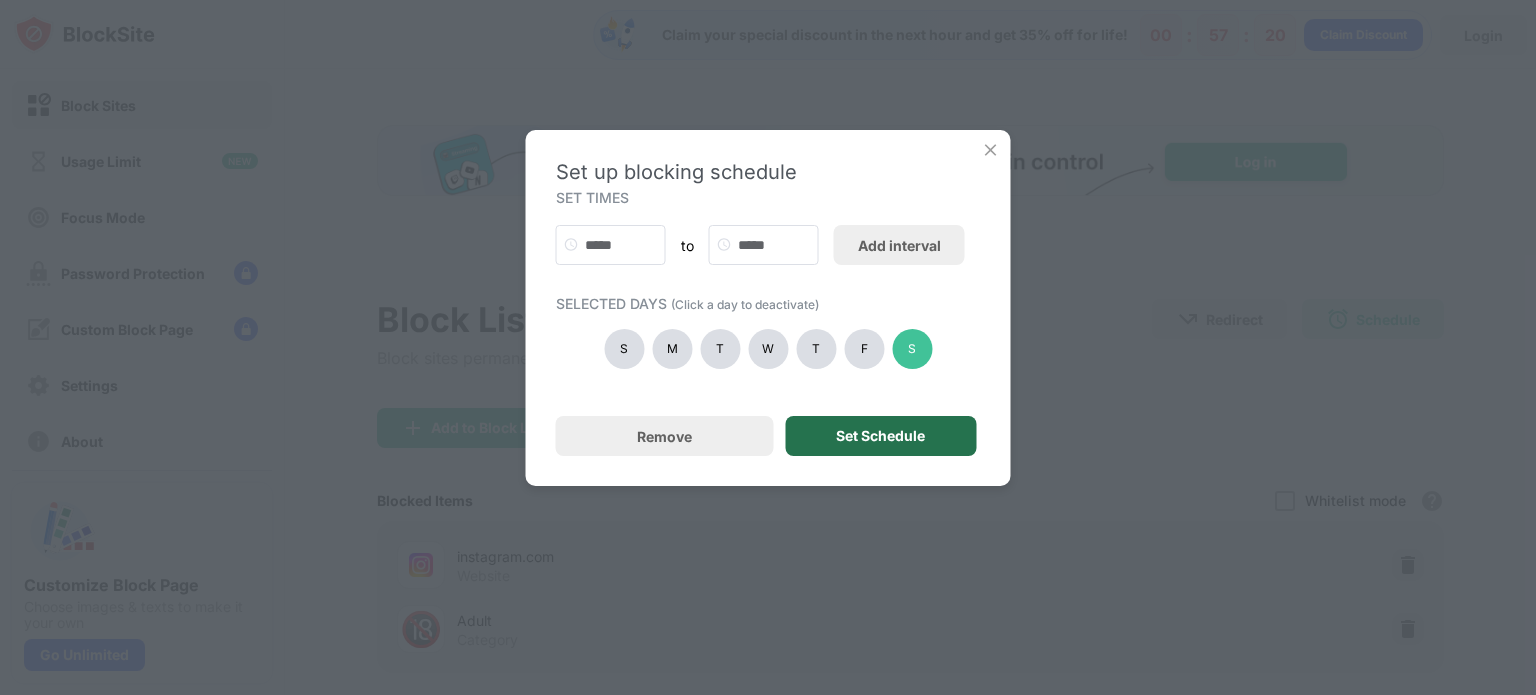click on "Set Schedule" at bounding box center [880, 436] 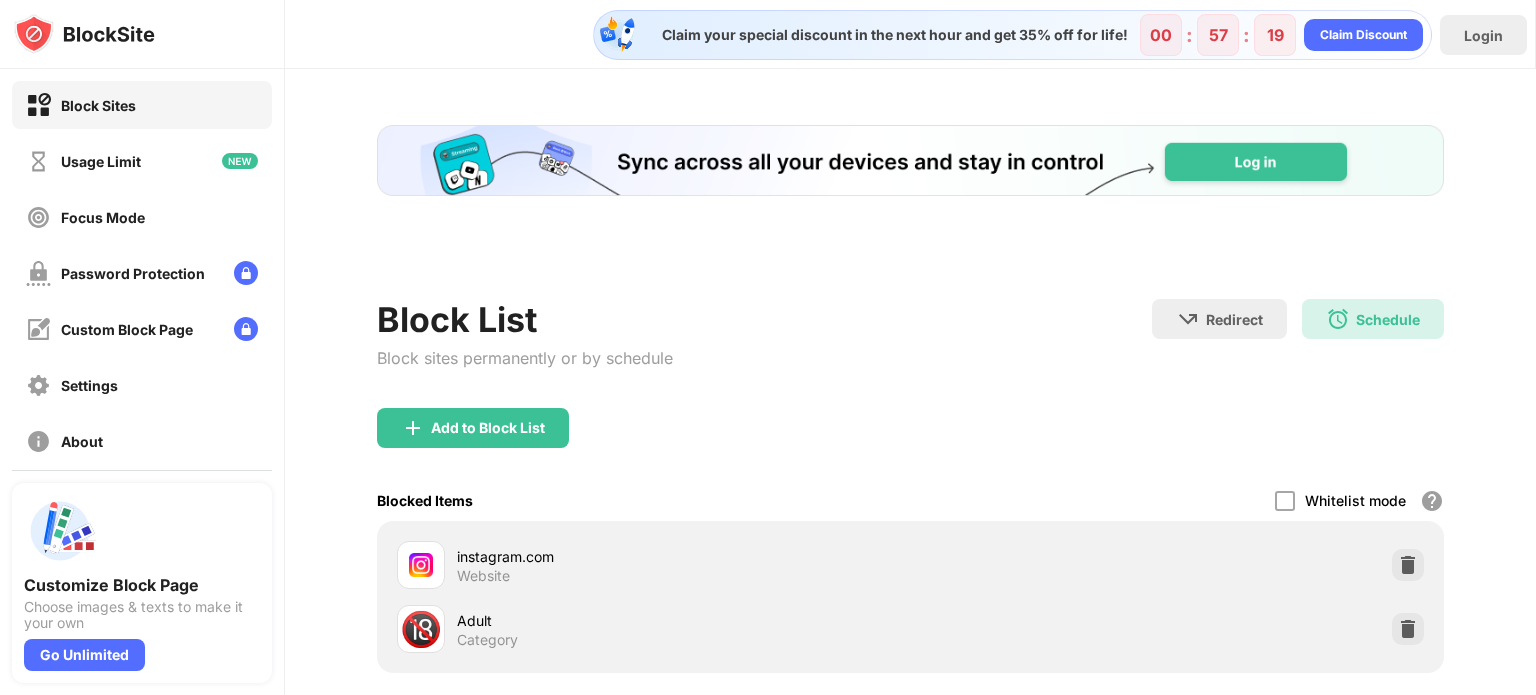 scroll, scrollTop: 0, scrollLeft: 0, axis: both 